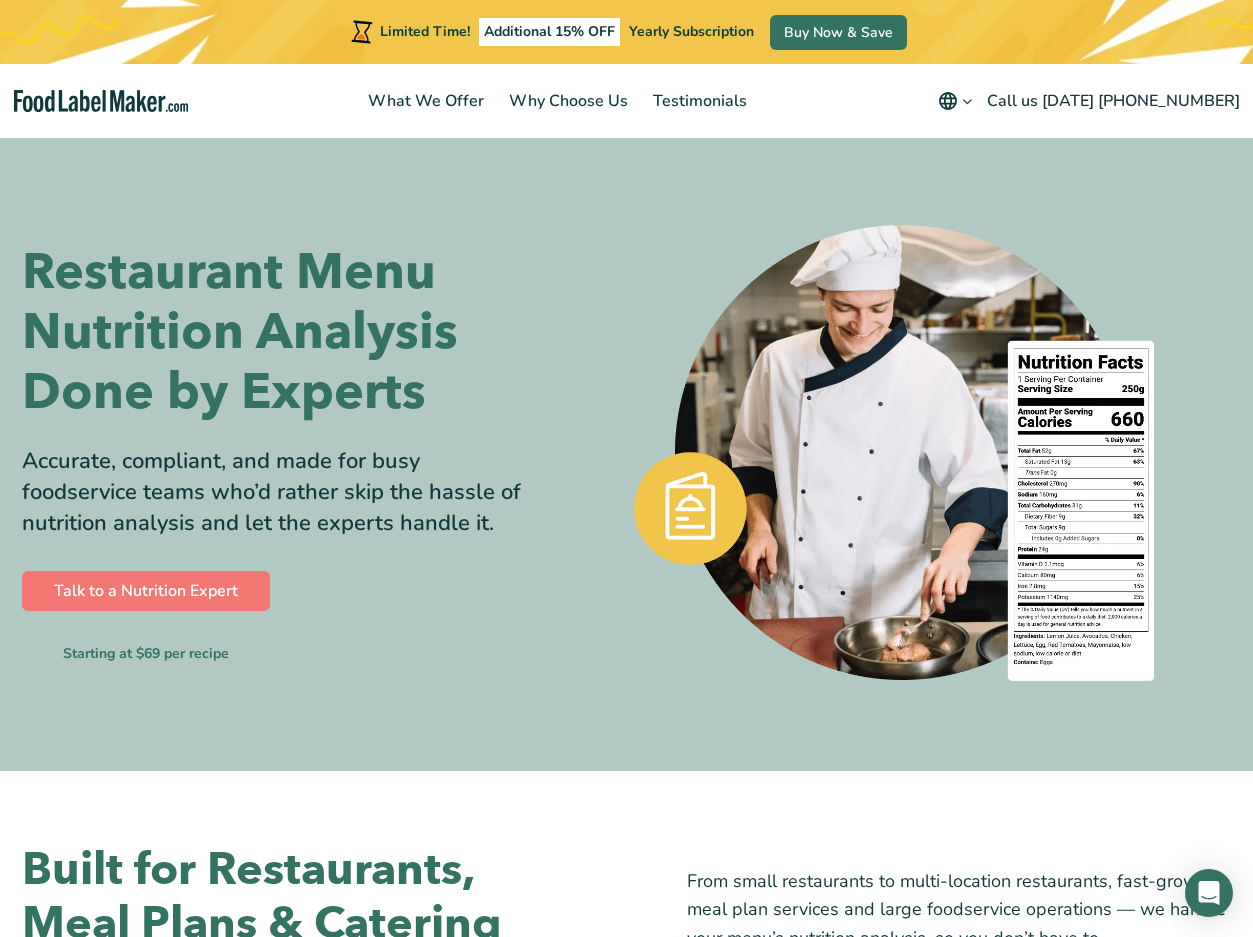 scroll, scrollTop: 0, scrollLeft: 0, axis: both 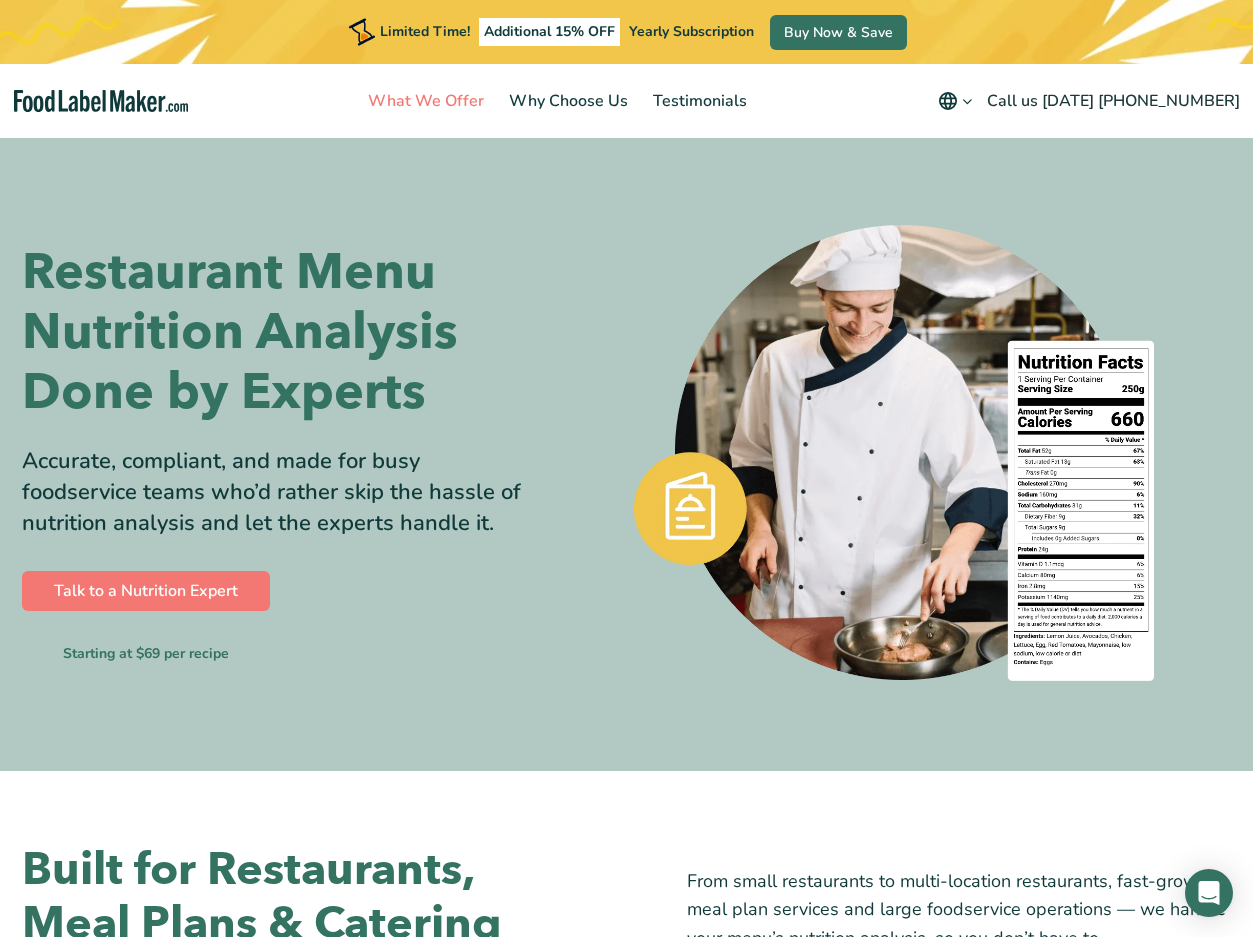 click on "What We Offer" at bounding box center [424, 101] 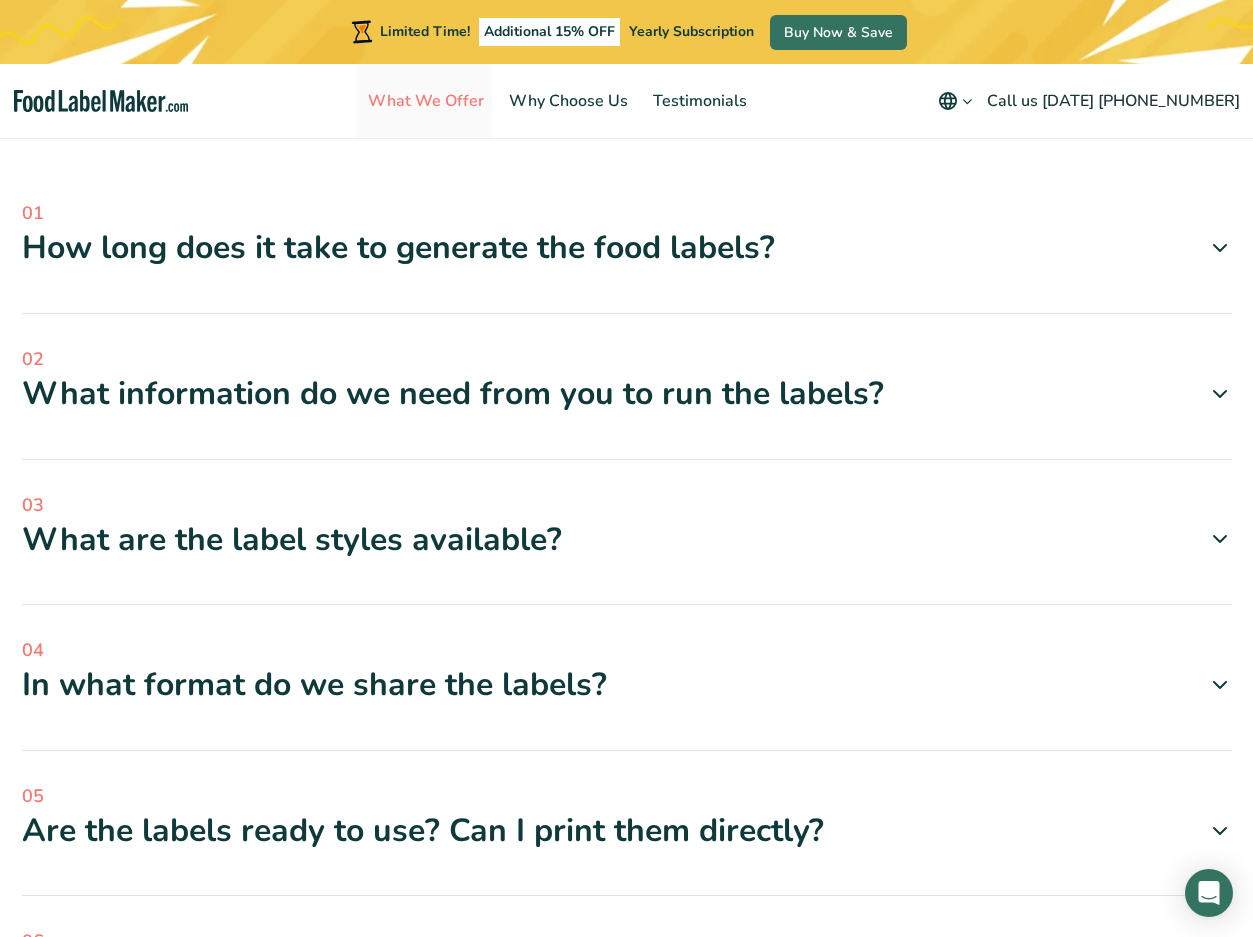 scroll, scrollTop: 4223, scrollLeft: 0, axis: vertical 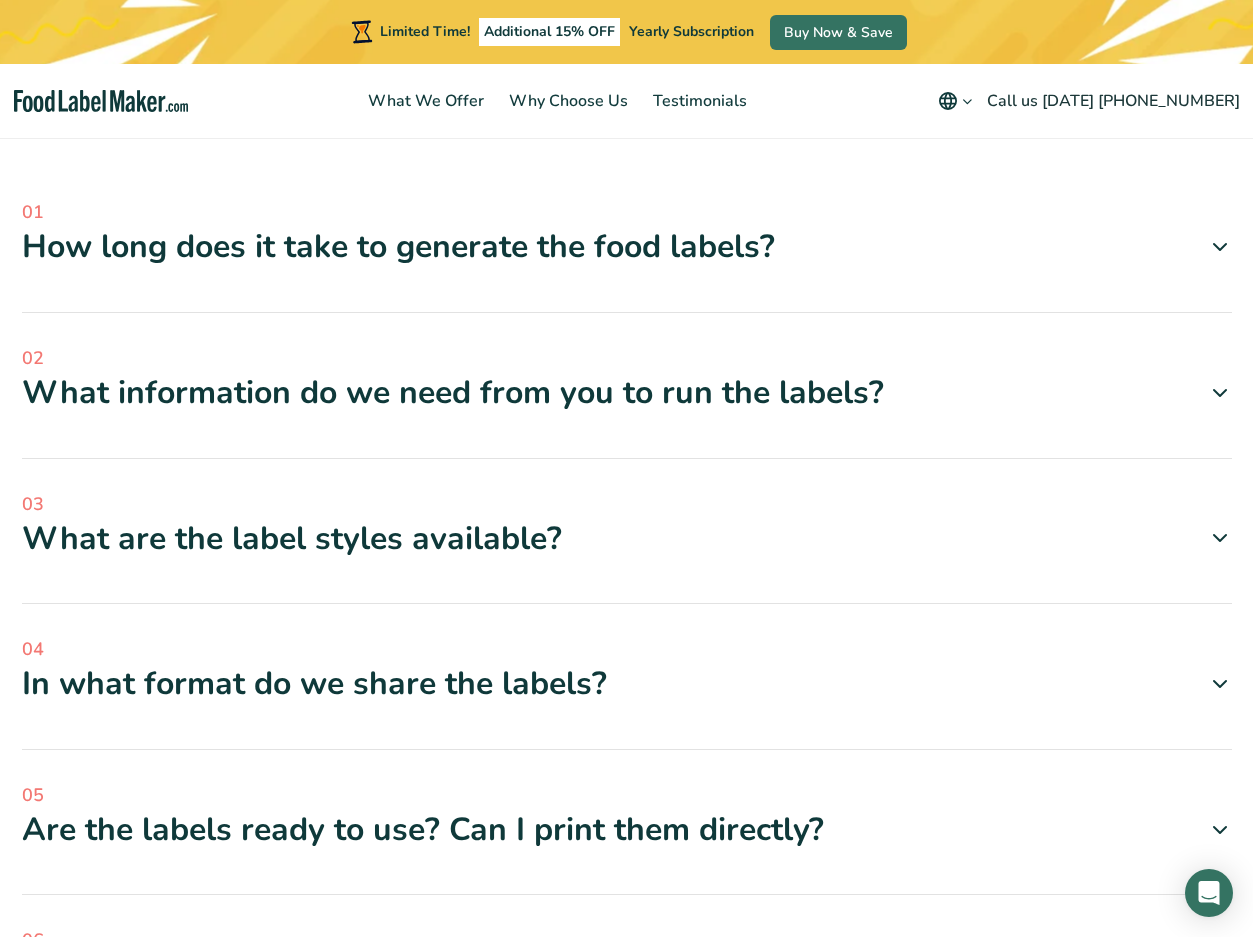 click at bounding box center (1212, 247) 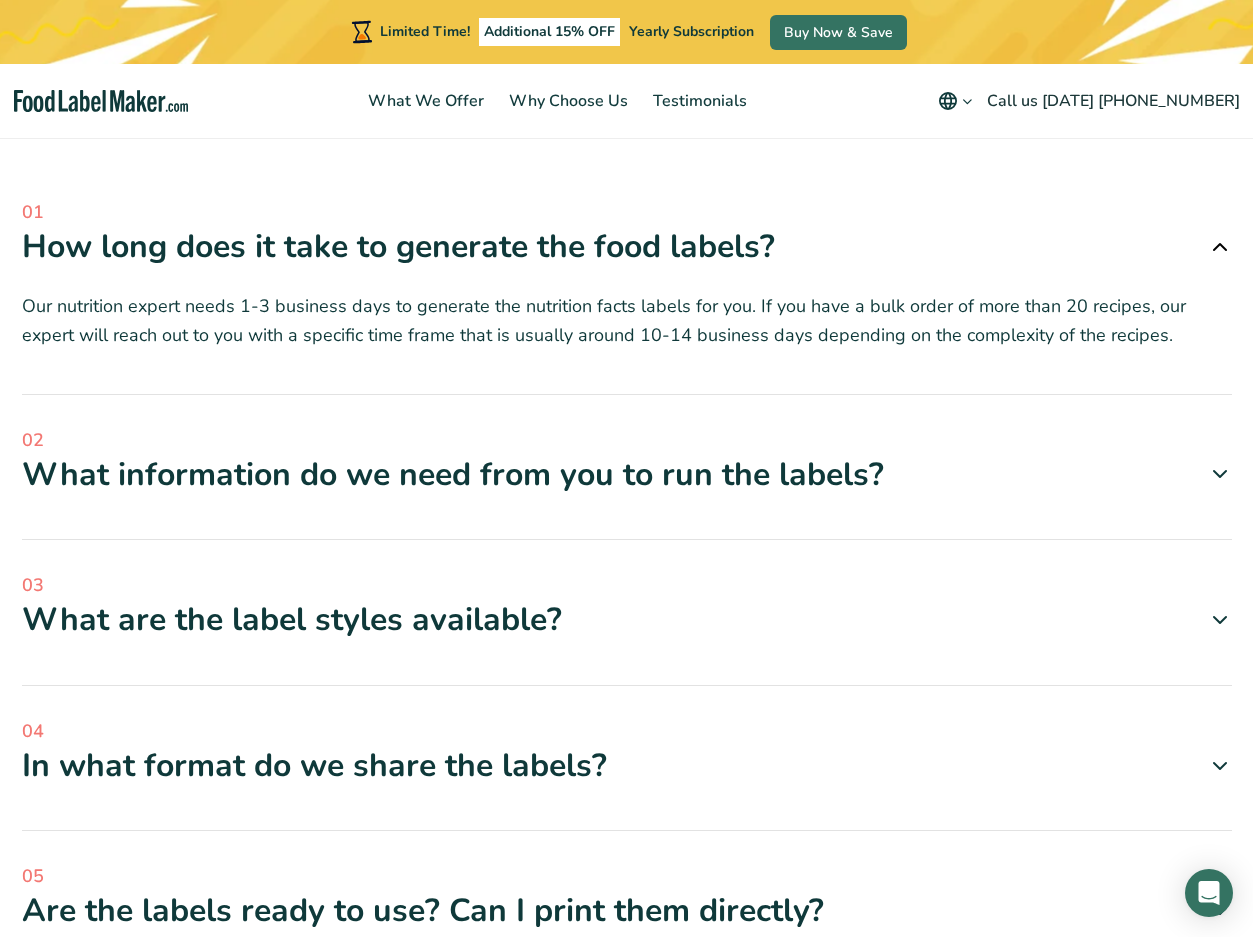 click on "FAQ
01
How long does it take to generate the food labels?
Our nutrition expert needs 1-3 business days to generate the nutrition facts labels for you. If you have a bulk order of more than 20 recipes, our expert will reach out to you with a specific time frame that is usually around 10-14 business days depending on the complexity of the recipes." at bounding box center [627, 769] 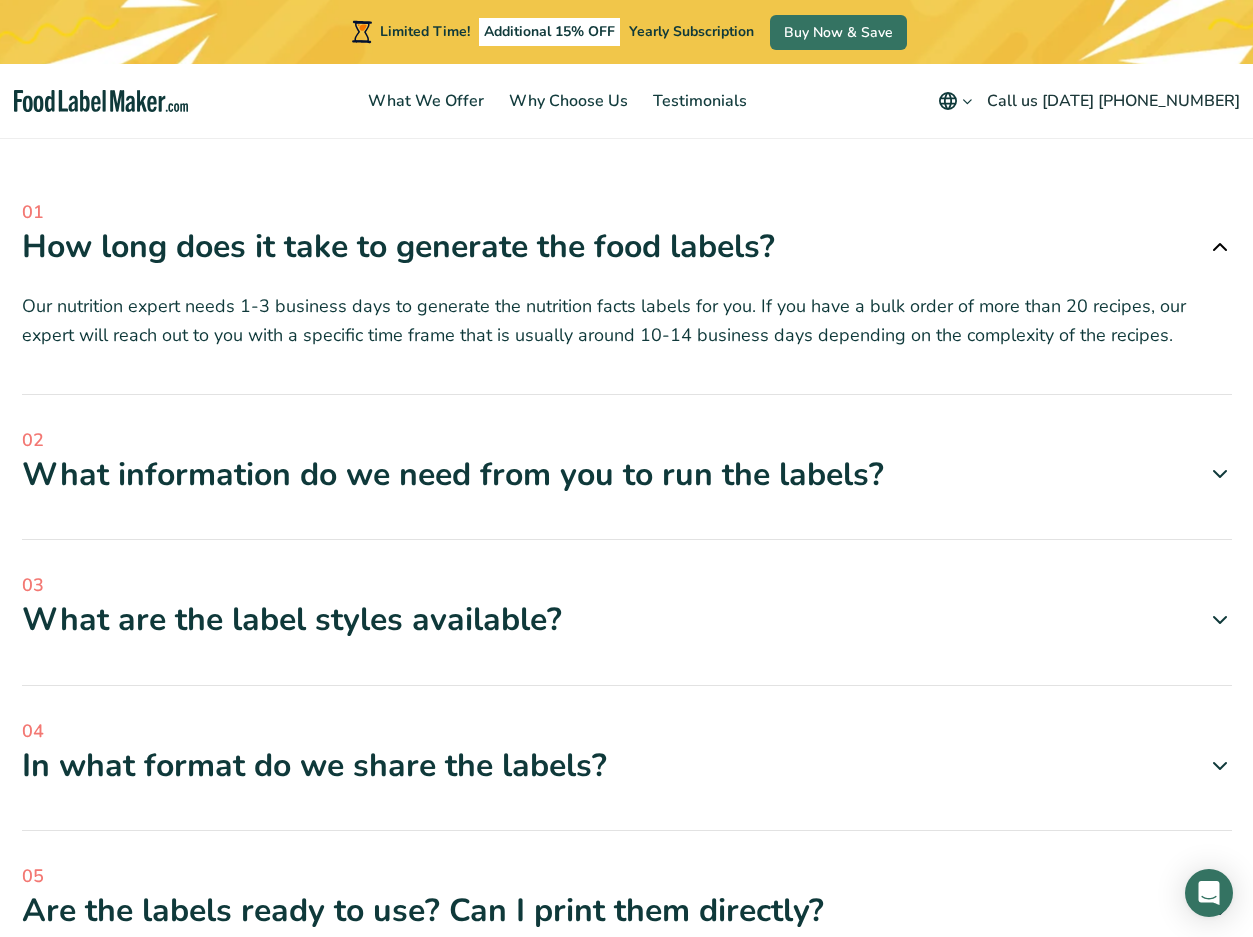 click on "What are the label styles available?" at bounding box center [627, 620] 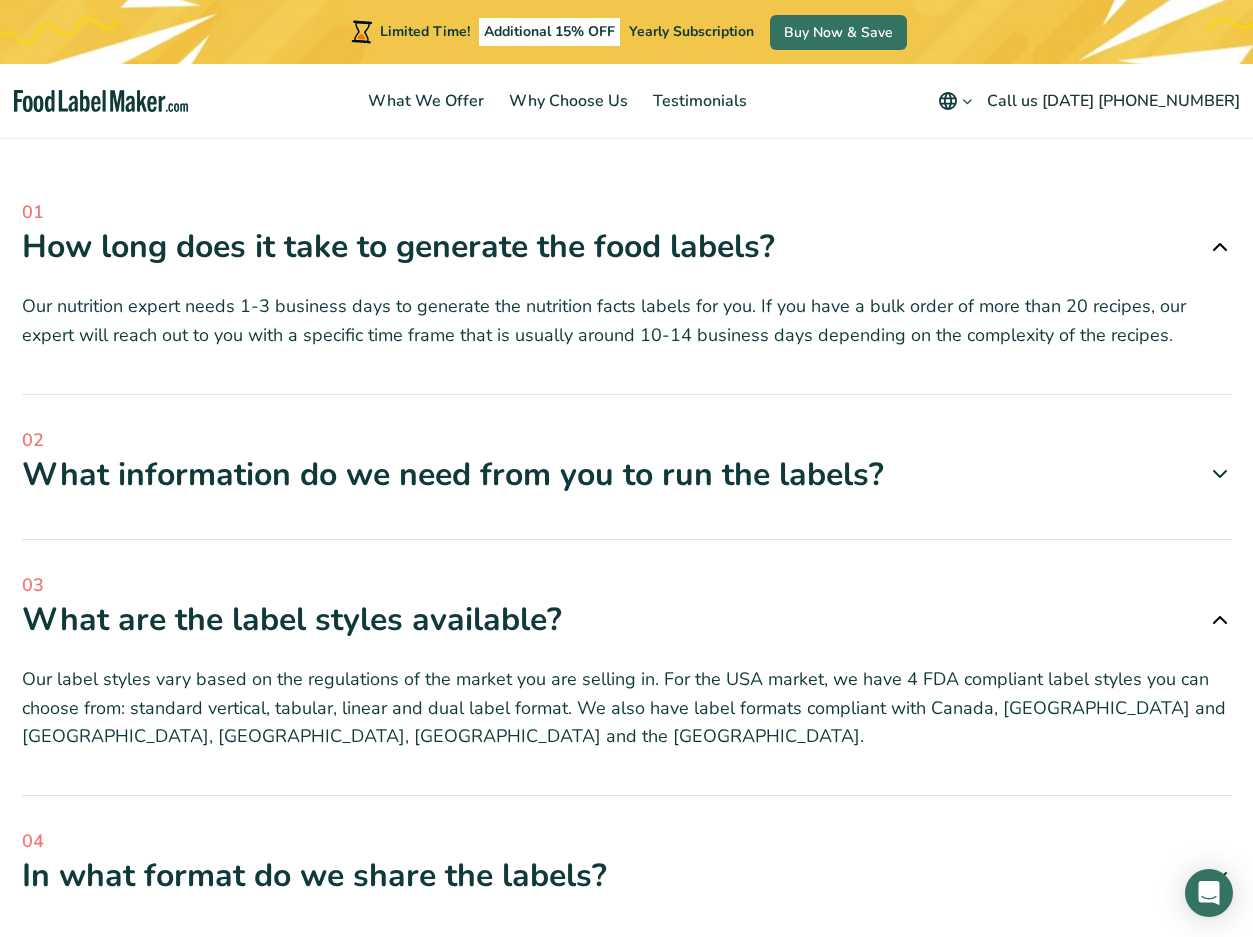 click at bounding box center (1220, 474) 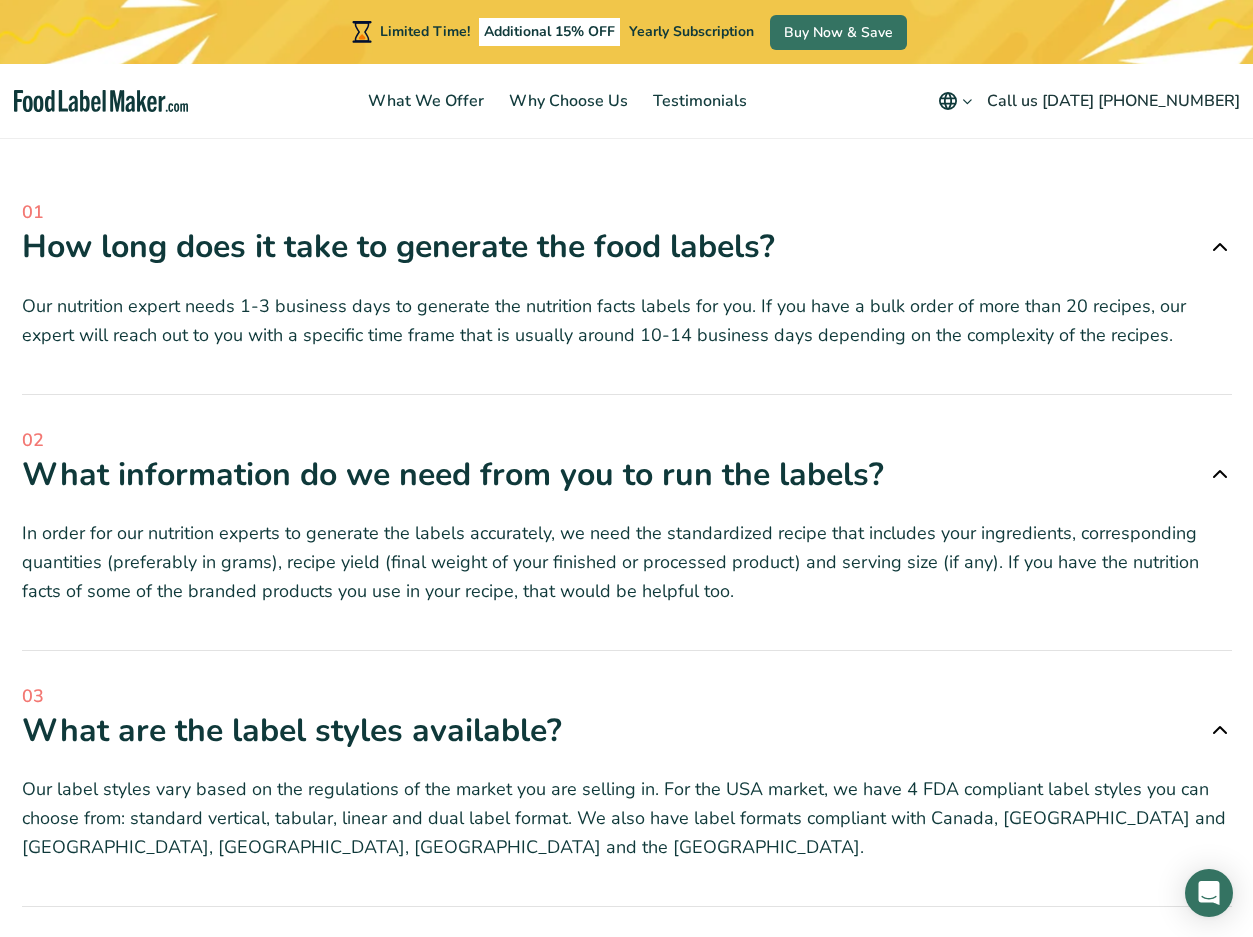 drag, startPoint x: 1105, startPoint y: 652, endPoint x: 1106, endPoint y: 670, distance: 18.027756 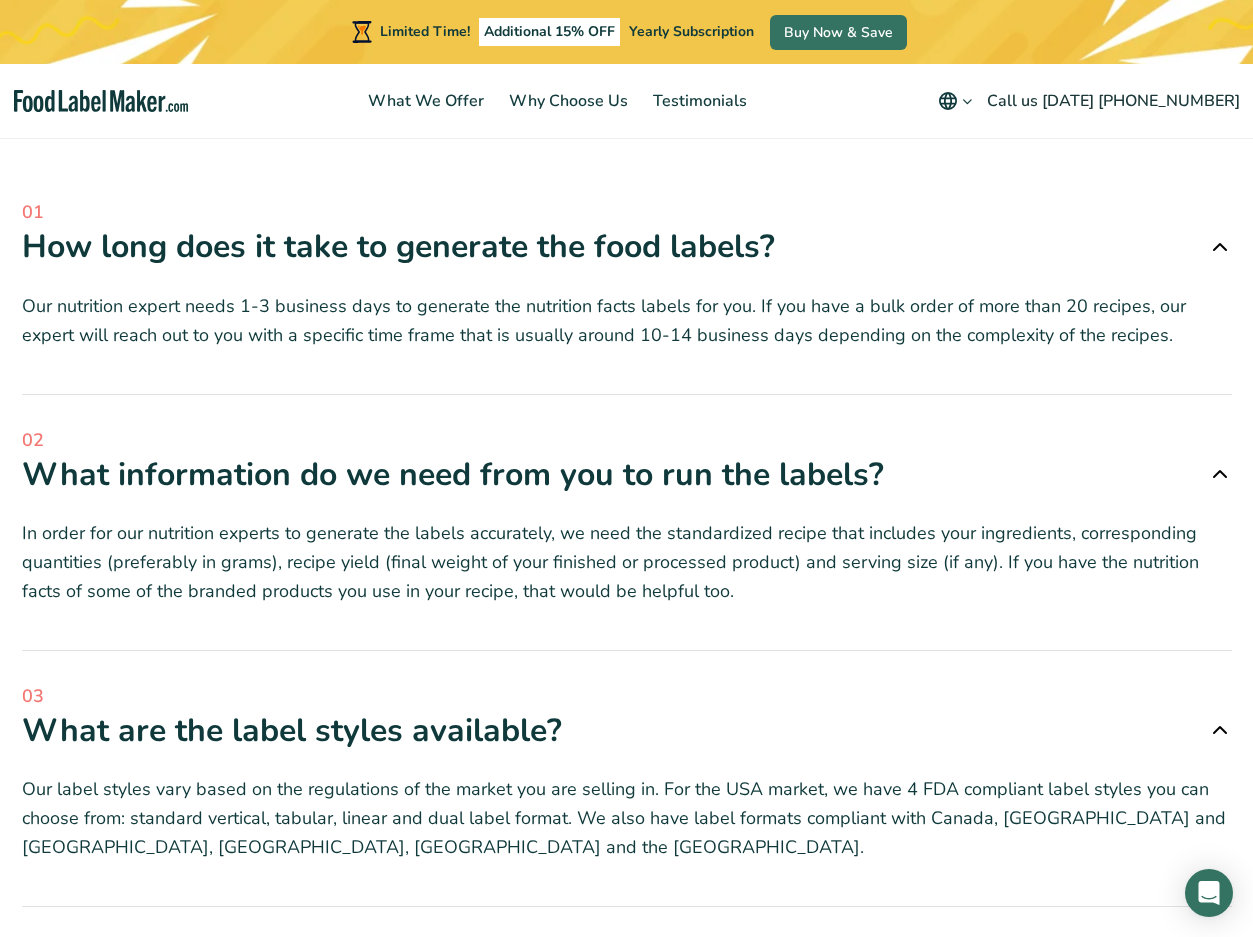 drag, startPoint x: 1106, startPoint y: 670, endPoint x: 1162, endPoint y: 637, distance: 65 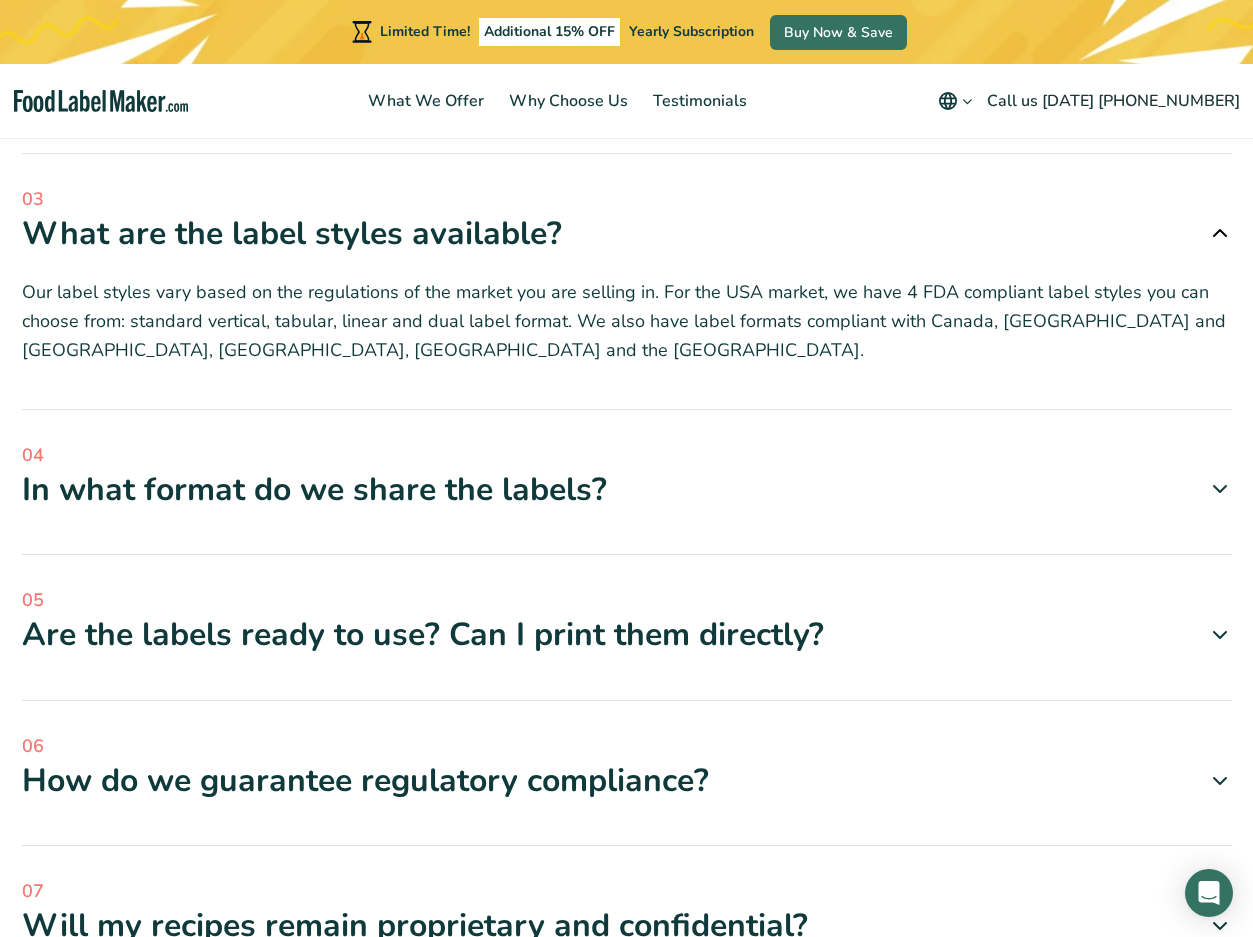 scroll, scrollTop: 4823, scrollLeft: 0, axis: vertical 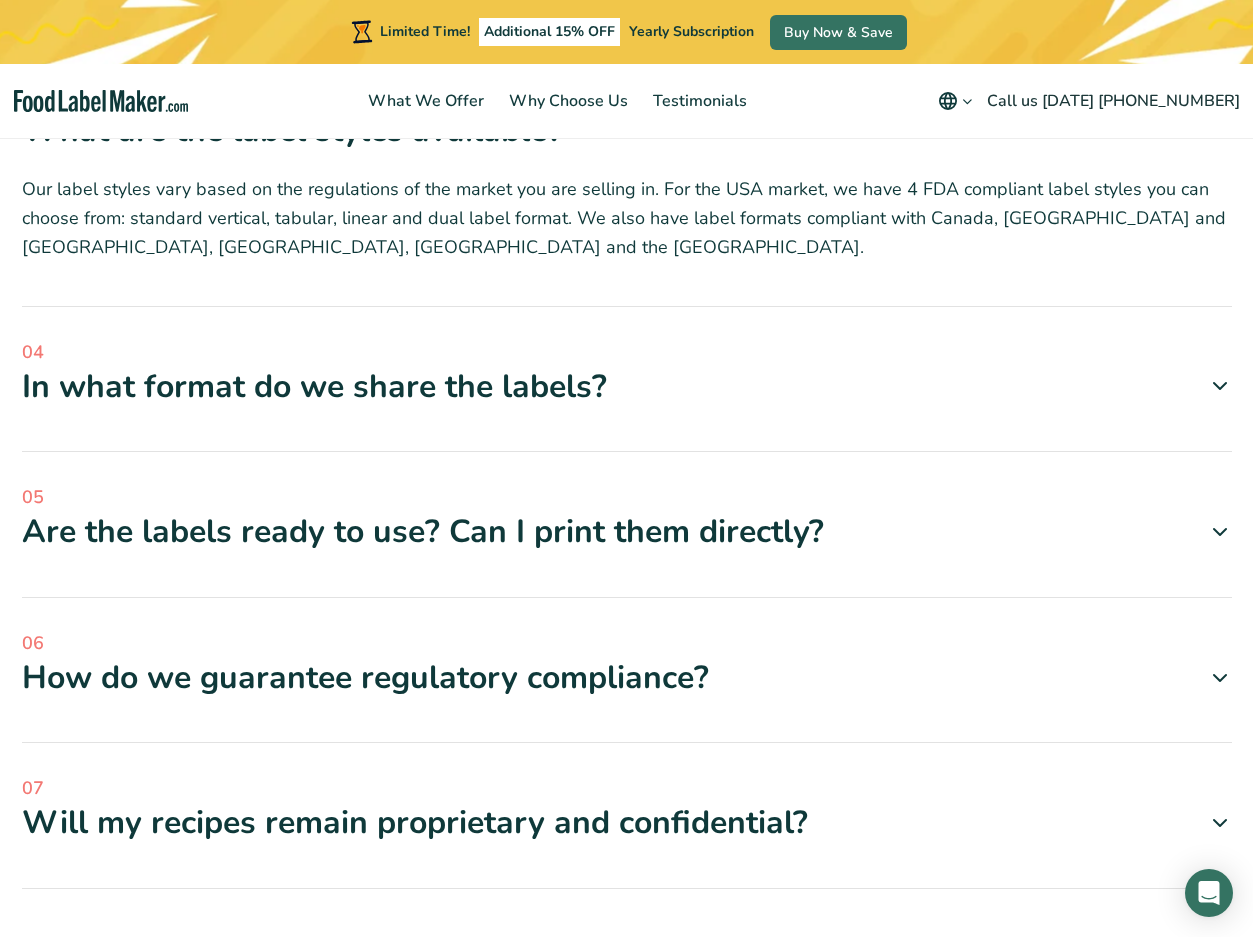 click at bounding box center (1212, 678) 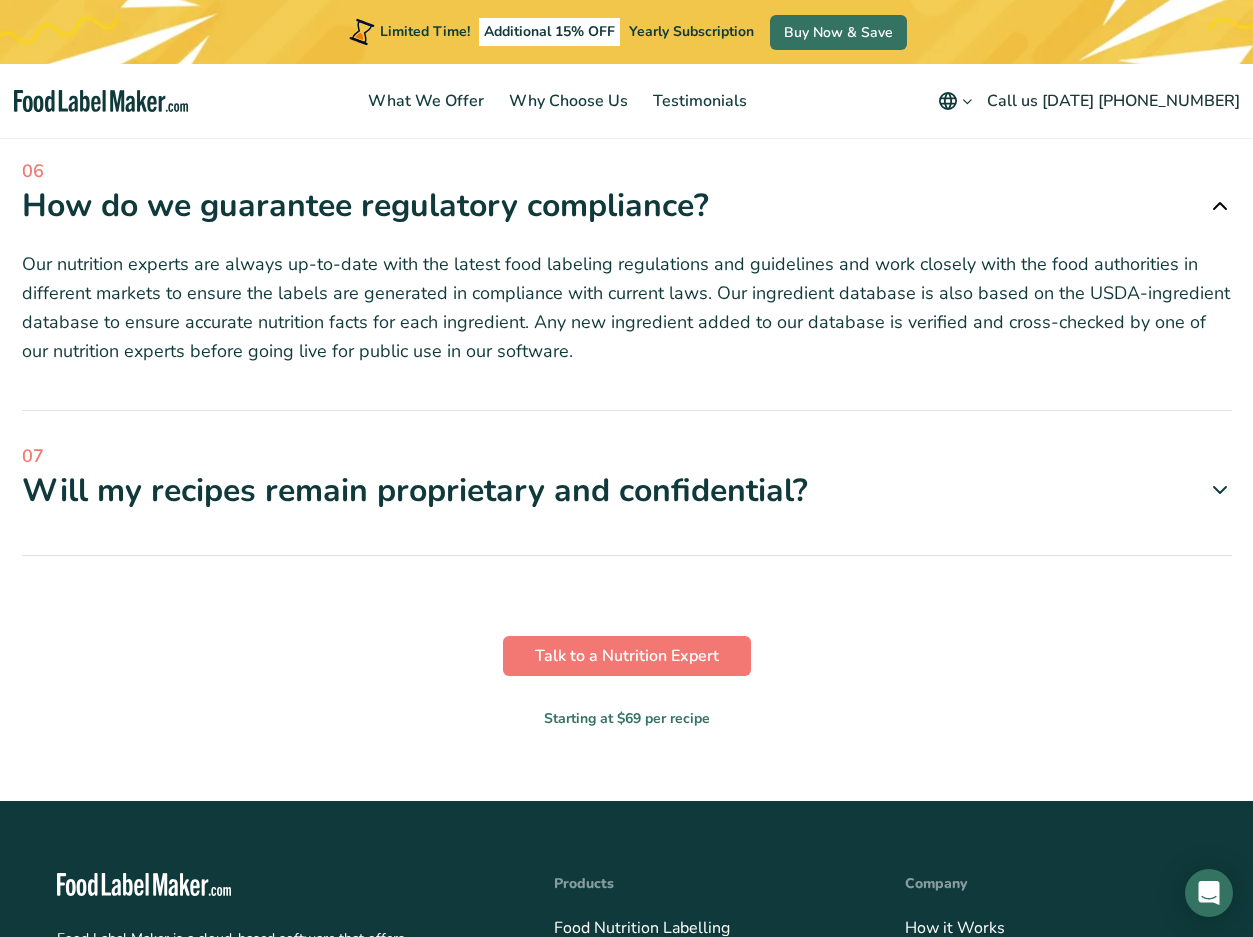 scroll, scrollTop: 5323, scrollLeft: 0, axis: vertical 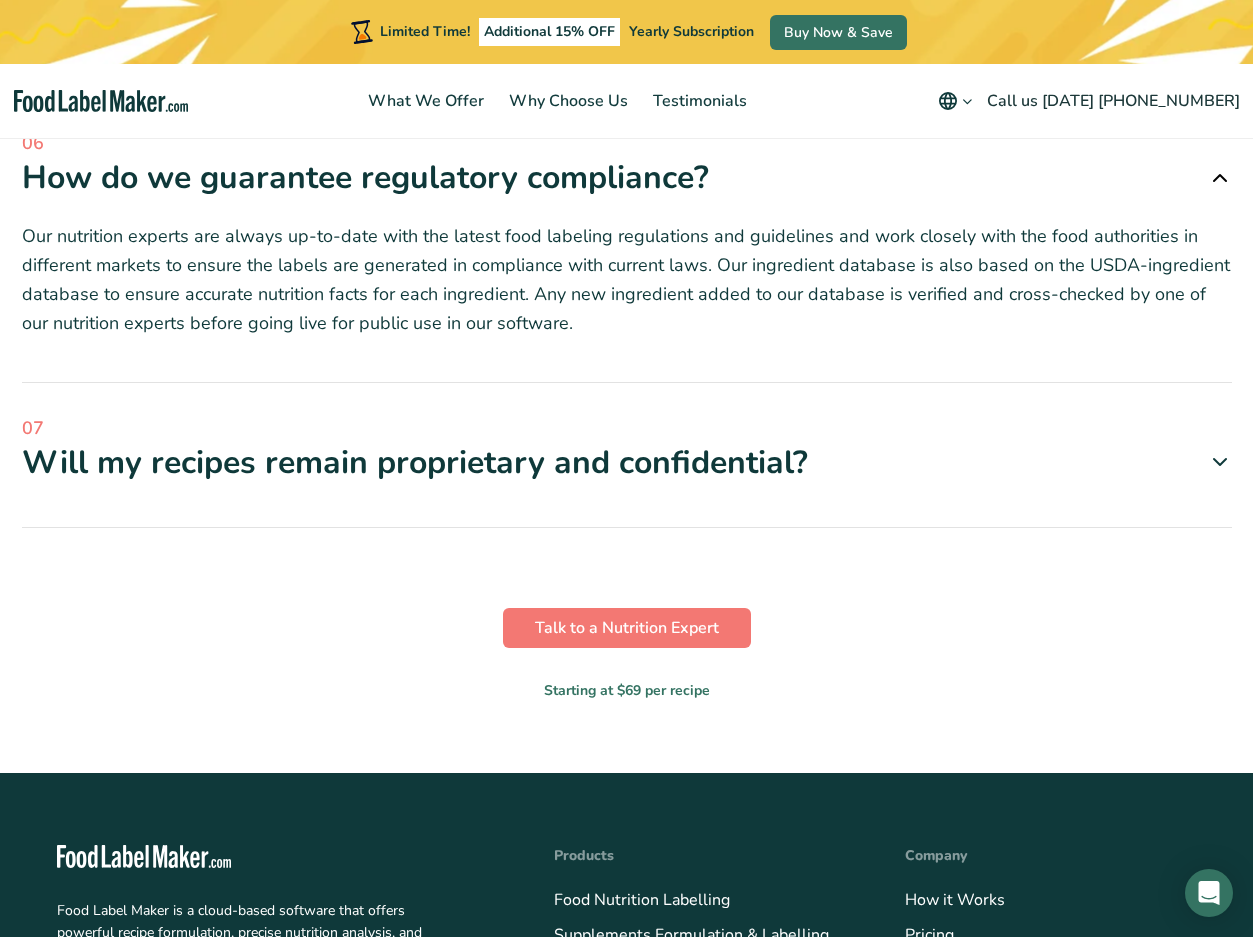 click on "Will my recipes remain proprietary and confidential?" at bounding box center (627, 463) 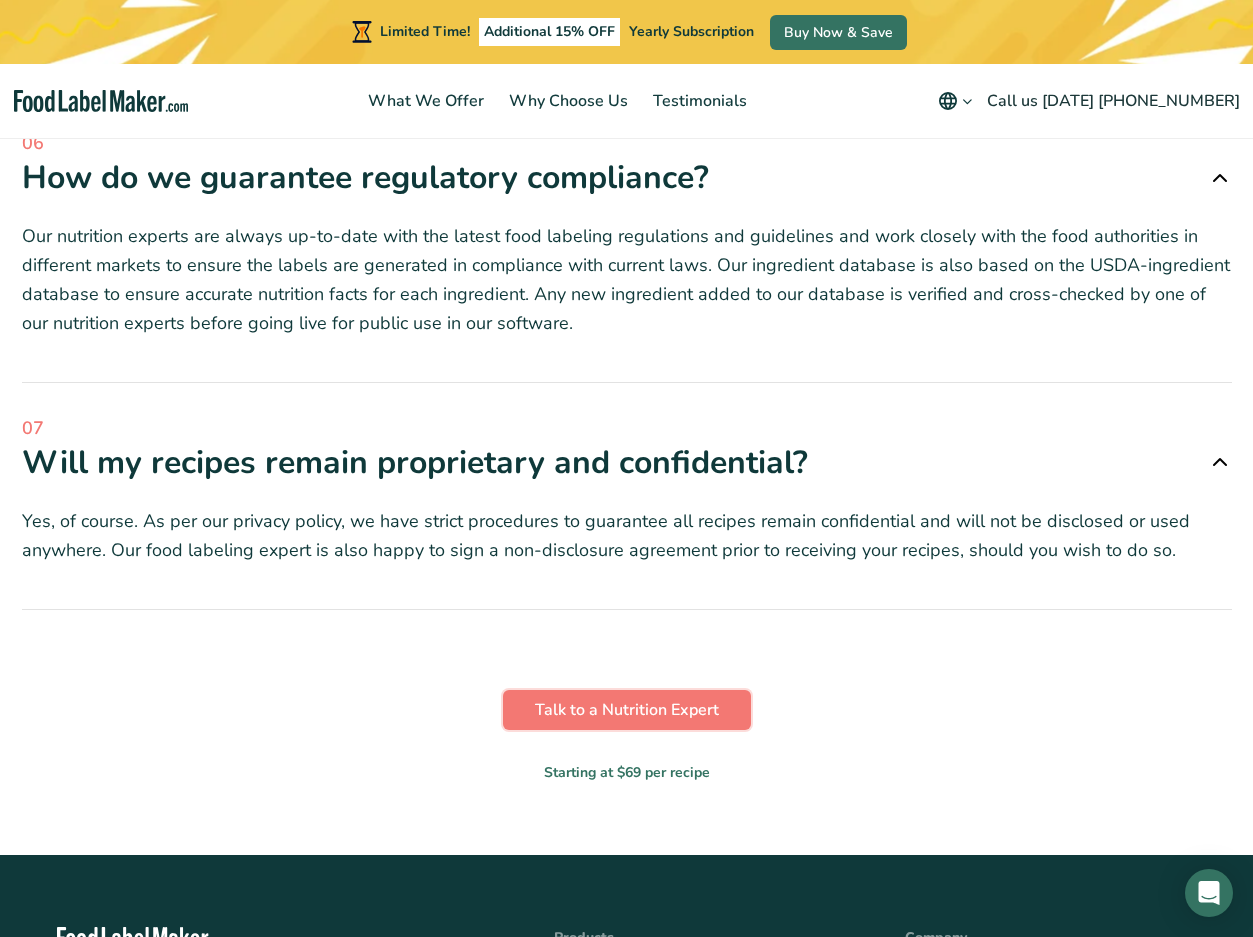 click on "Talk to a Nutrition Expert" at bounding box center (627, 710) 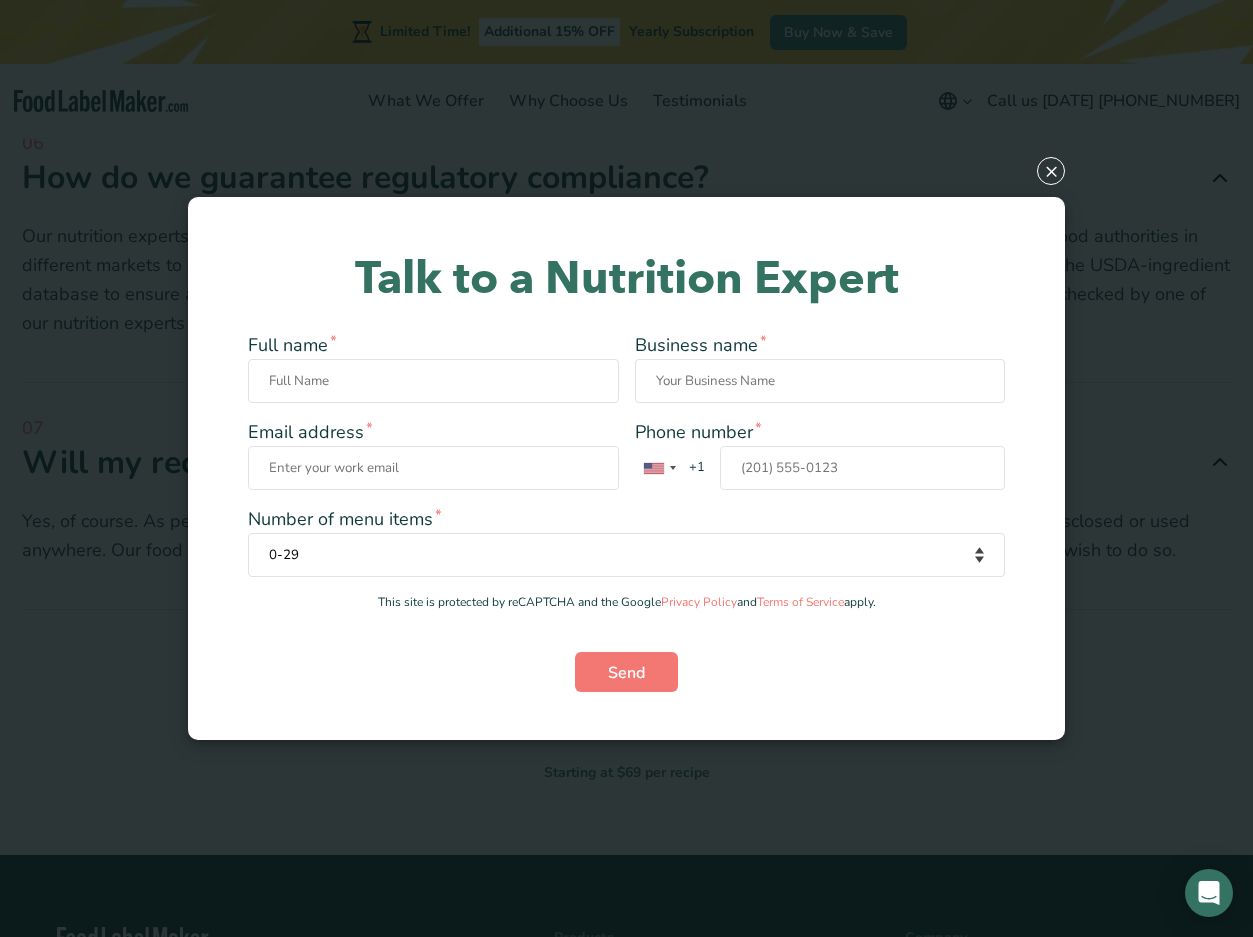 click on "0-29 30-100 101-200 More than 200" at bounding box center (626, 555) 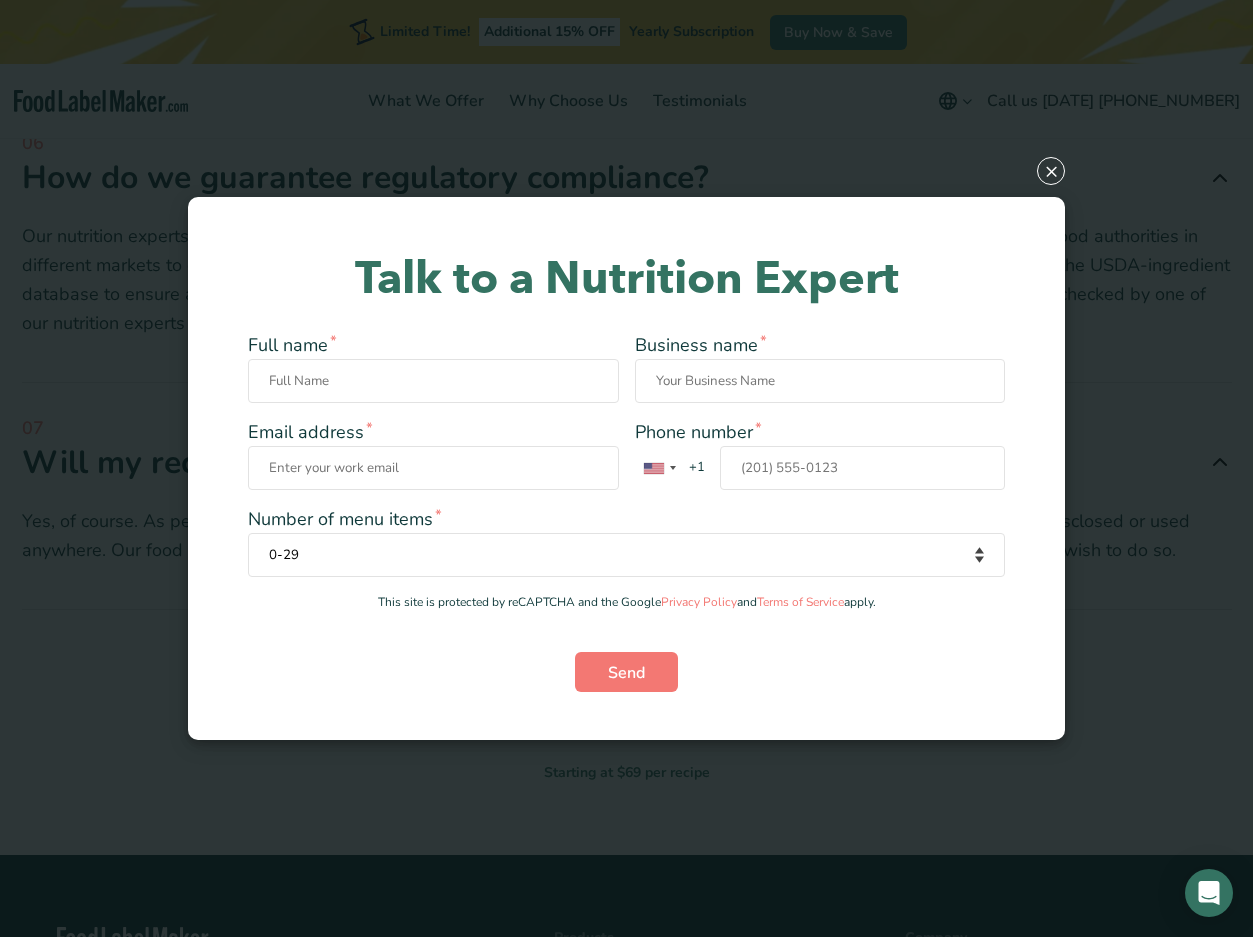 click on "Talk to a Nutrition Expert
Full name *
Business name *
Email address *
Phone number *
[GEOGRAPHIC_DATA] +1 [GEOGRAPHIC_DATA] +44 [GEOGRAPHIC_DATA] (‫[GEOGRAPHIC_DATA]‬‎) +93 [GEOGRAPHIC_DATA] ([GEOGRAPHIC_DATA]) +355 [GEOGRAPHIC_DATA] ([GEOGRAPHIC_DATA][GEOGRAPHIC_DATA]‬‎) +213 [US_STATE] +1 [GEOGRAPHIC_DATA] +376 [GEOGRAPHIC_DATA] +244 [GEOGRAPHIC_DATA] +1 [GEOGRAPHIC_DATA] +1 [GEOGRAPHIC_DATA] +54 [GEOGRAPHIC_DATA] ([GEOGRAPHIC_DATA]) +374 [GEOGRAPHIC_DATA] +297 [DATE][GEOGRAPHIC_DATA] +247 [GEOGRAPHIC_DATA] +61 [GEOGRAPHIC_DATA] ([GEOGRAPHIC_DATA]) +43 [GEOGRAPHIC_DATA] ([GEOGRAPHIC_DATA]) +994 [GEOGRAPHIC_DATA] +1 [GEOGRAPHIC_DATA] (‫[GEOGRAPHIC_DATA]‬‎) +973 [GEOGRAPHIC_DATA] ([GEOGRAPHIC_DATA]) +880 [GEOGRAPHIC_DATA] +1 [GEOGRAPHIC_DATA] ([GEOGRAPHIC_DATA]) +375 [GEOGRAPHIC_DATA] ([GEOGRAPHIC_DATA]) +32 [GEOGRAPHIC_DATA] +501 [GEOGRAPHIC_DATA] ([GEOGRAPHIC_DATA]) +229 [GEOGRAPHIC_DATA] +1 [GEOGRAPHIC_DATA] (འབྲུག) +975 [GEOGRAPHIC_DATA] +591 +387 [GEOGRAPHIC_DATA] +267 [GEOGRAPHIC_DATA] ([GEOGRAPHIC_DATA]) +55 +246" at bounding box center [626, 469] 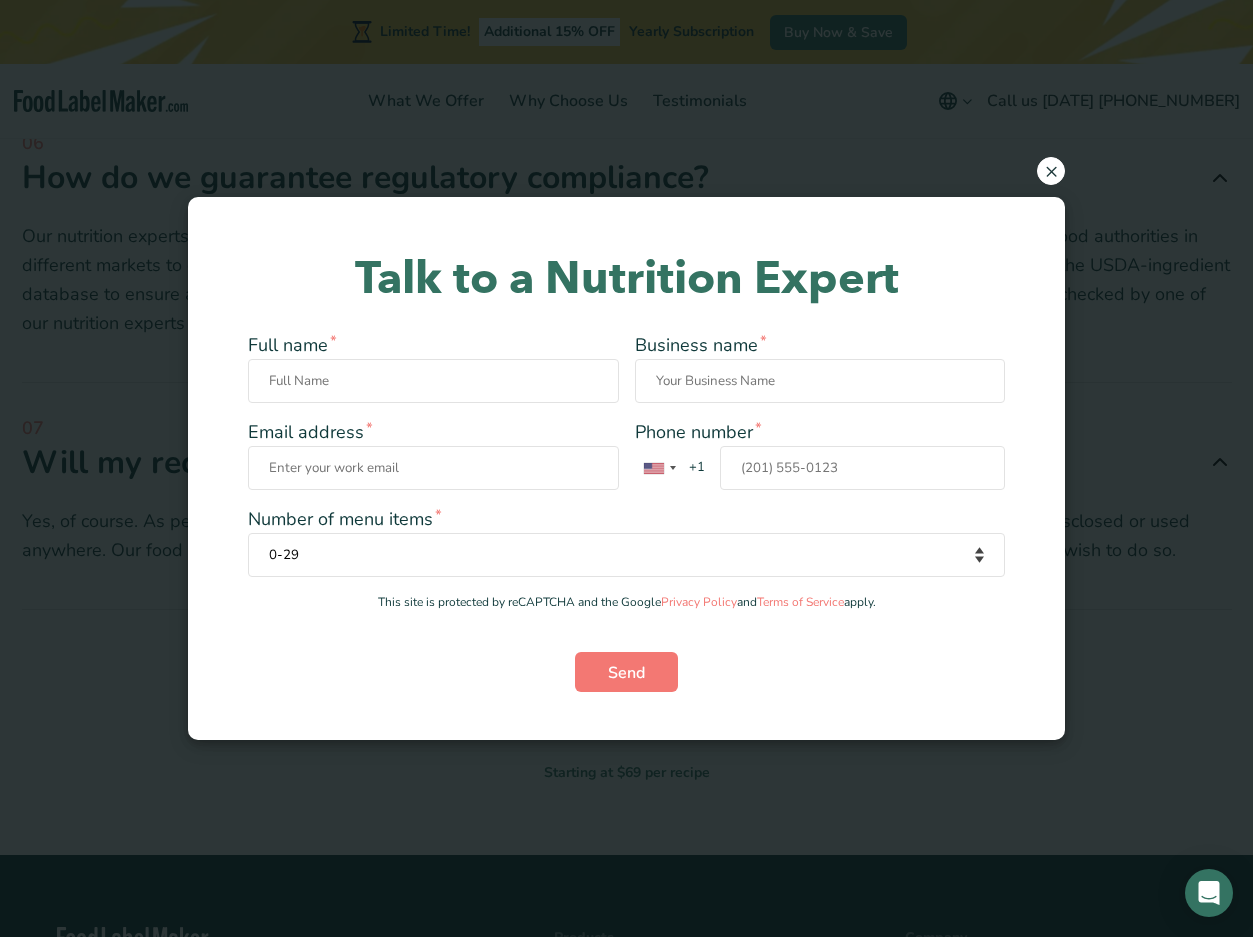 click on "×" at bounding box center (1051, 171) 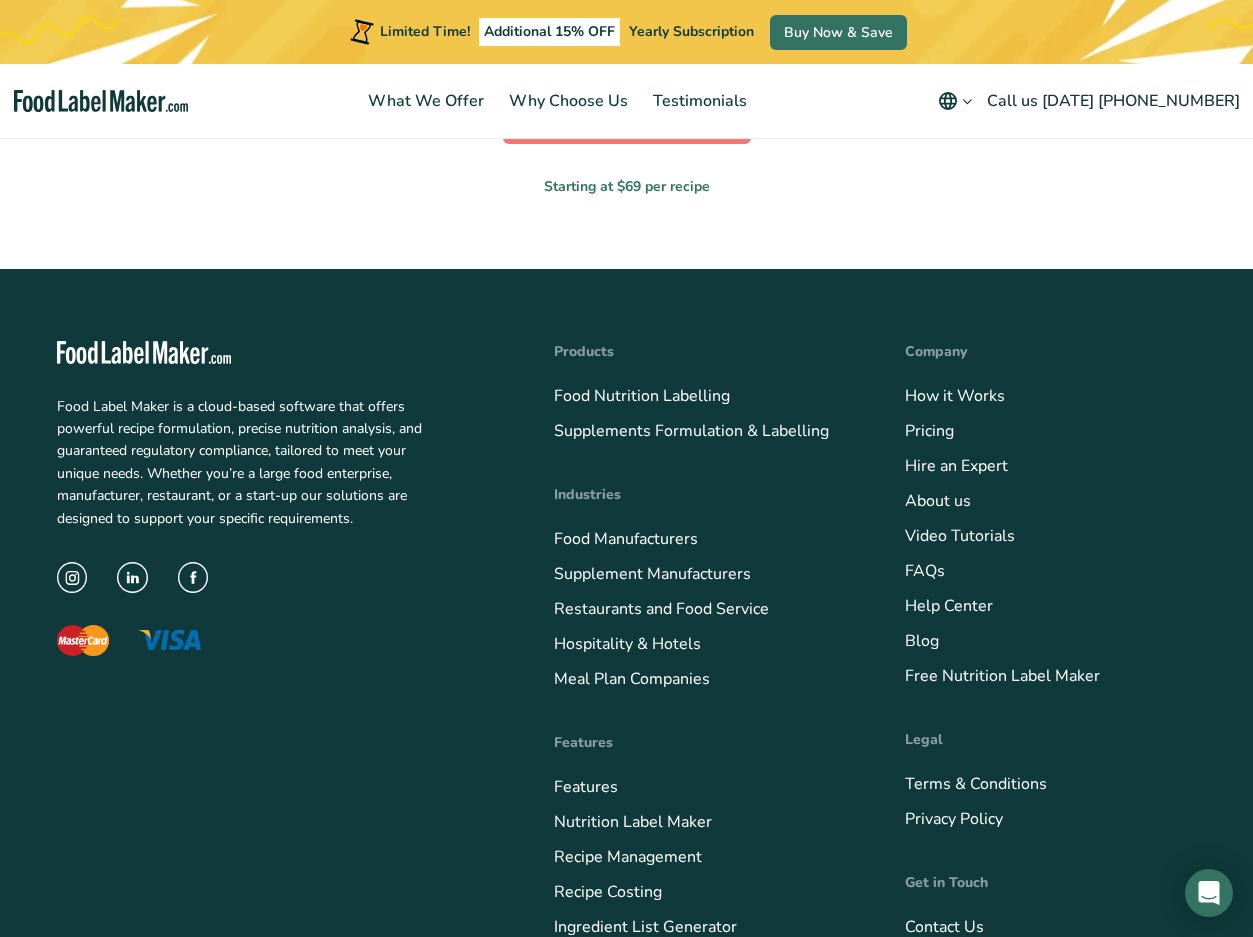 scroll, scrollTop: 5923, scrollLeft: 0, axis: vertical 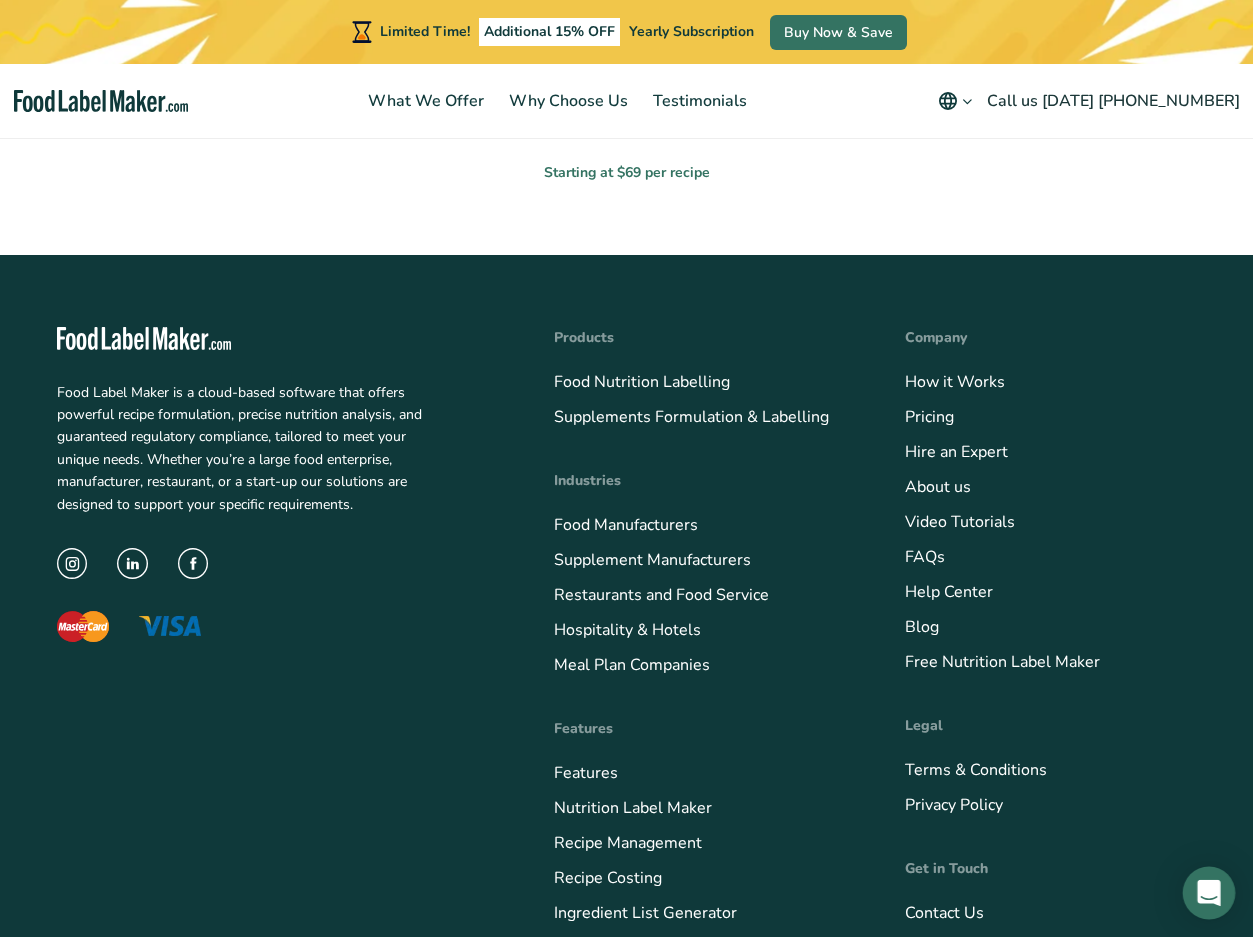 click 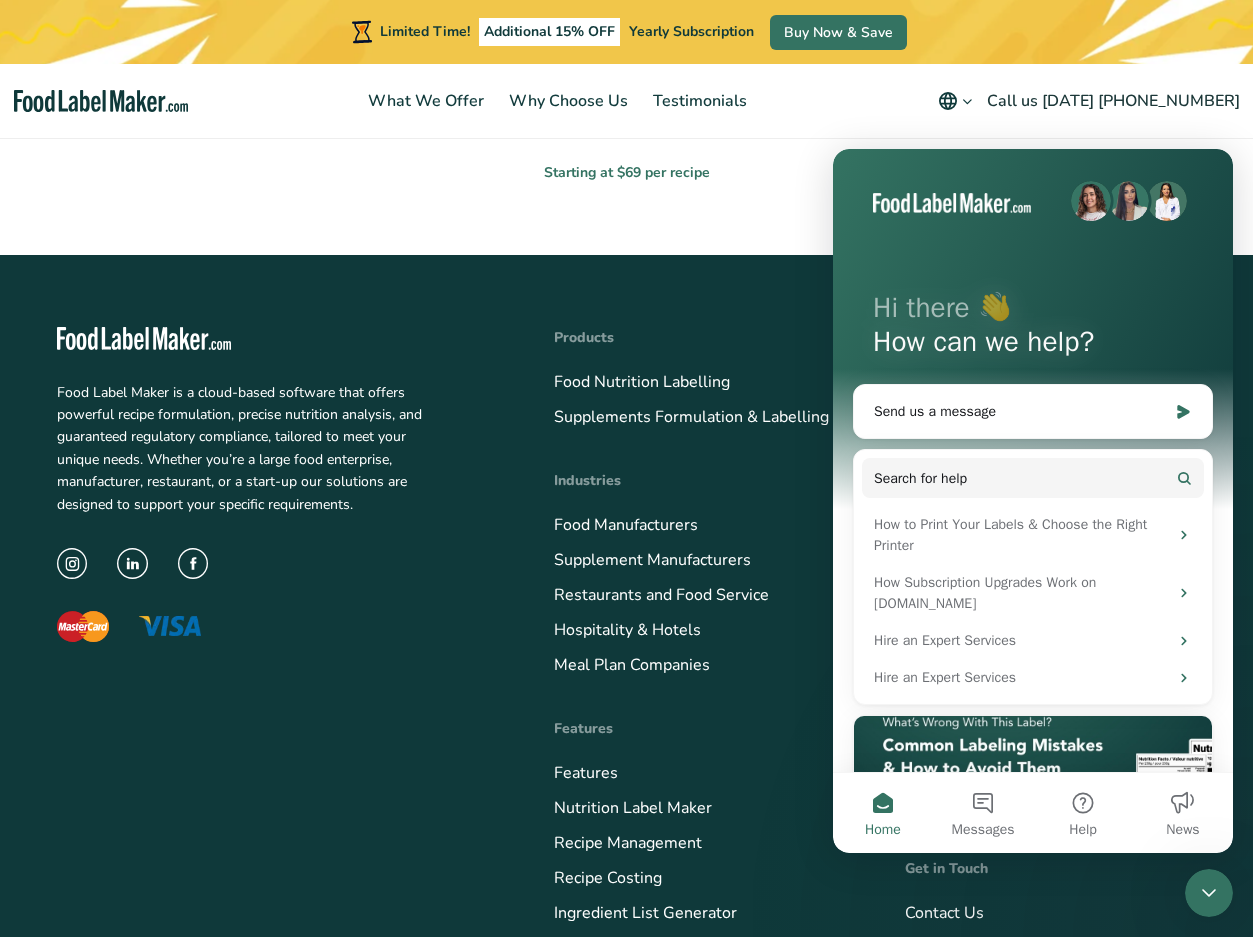 scroll, scrollTop: 0, scrollLeft: 0, axis: both 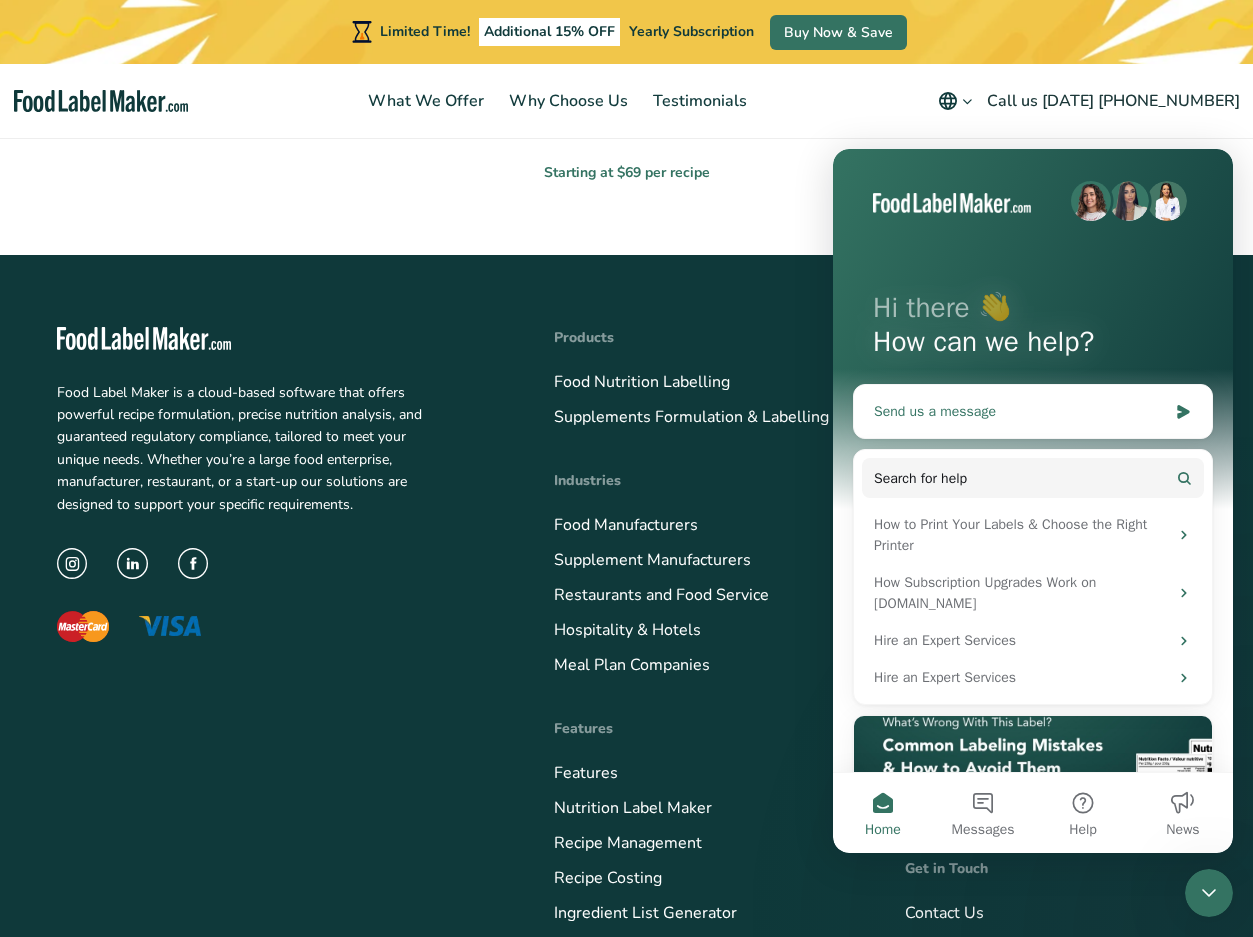 click on "Send us a message" at bounding box center [1020, 411] 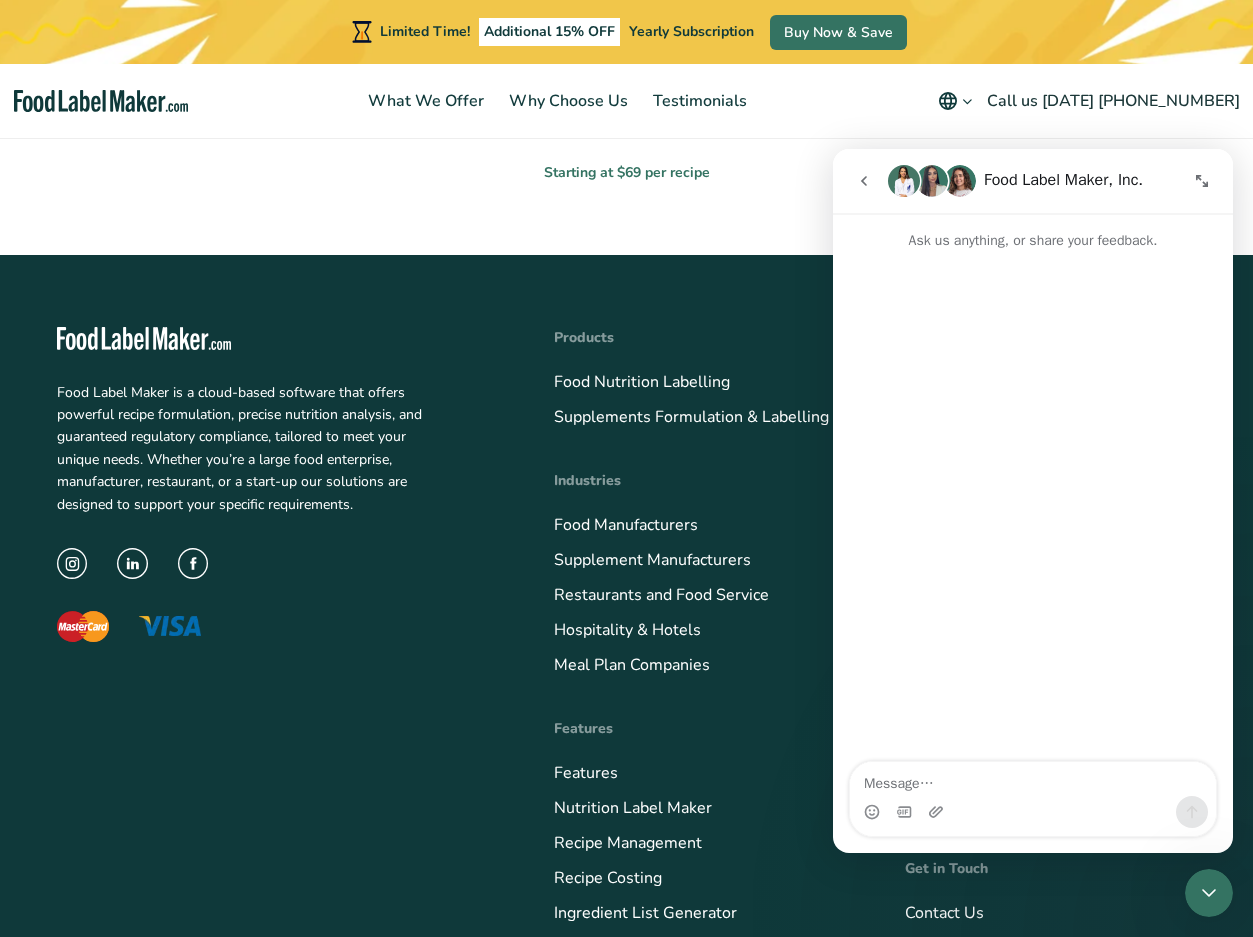 click at bounding box center (1033, 779) 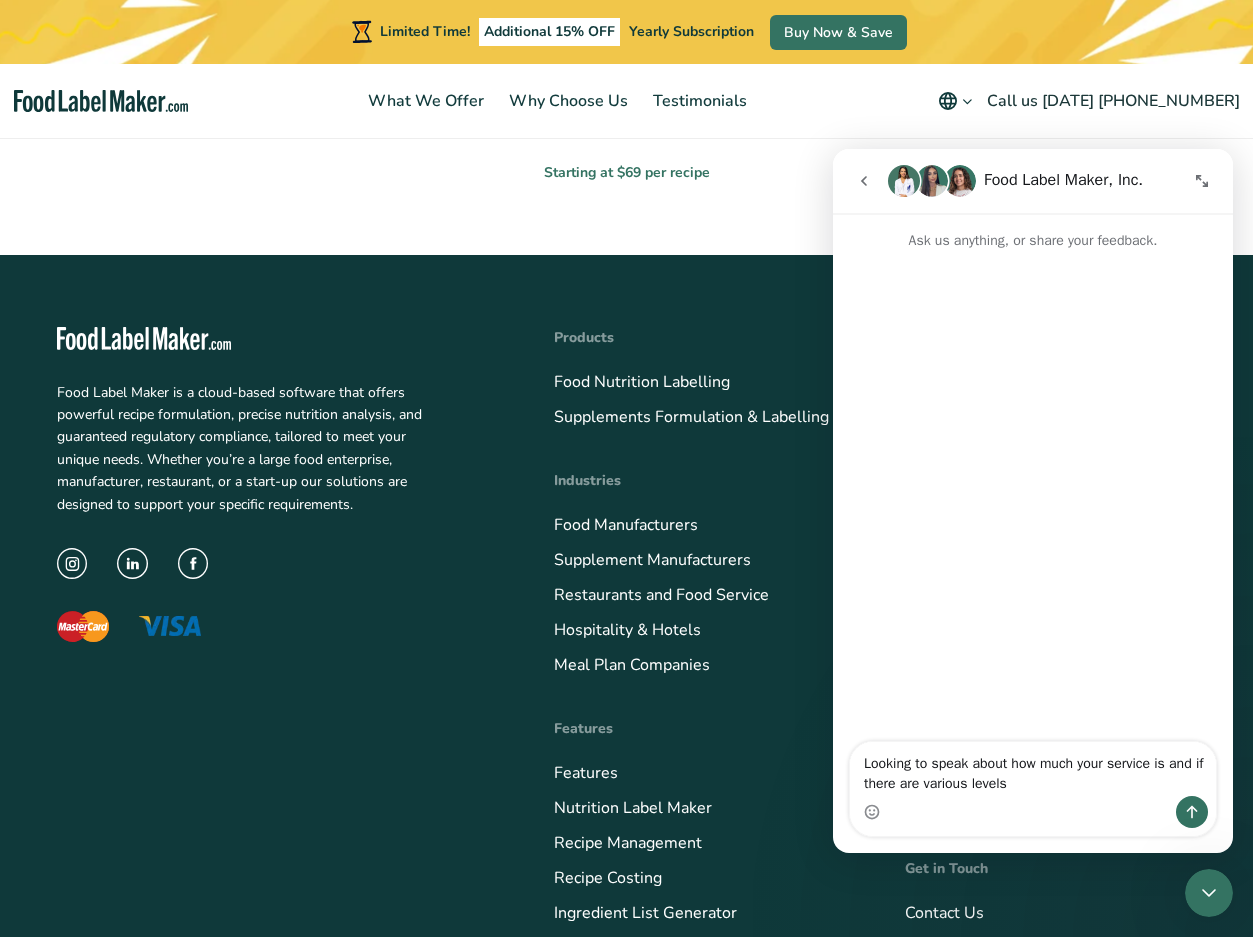 type on "Looking to speak about how much your service is and if there are various levels" 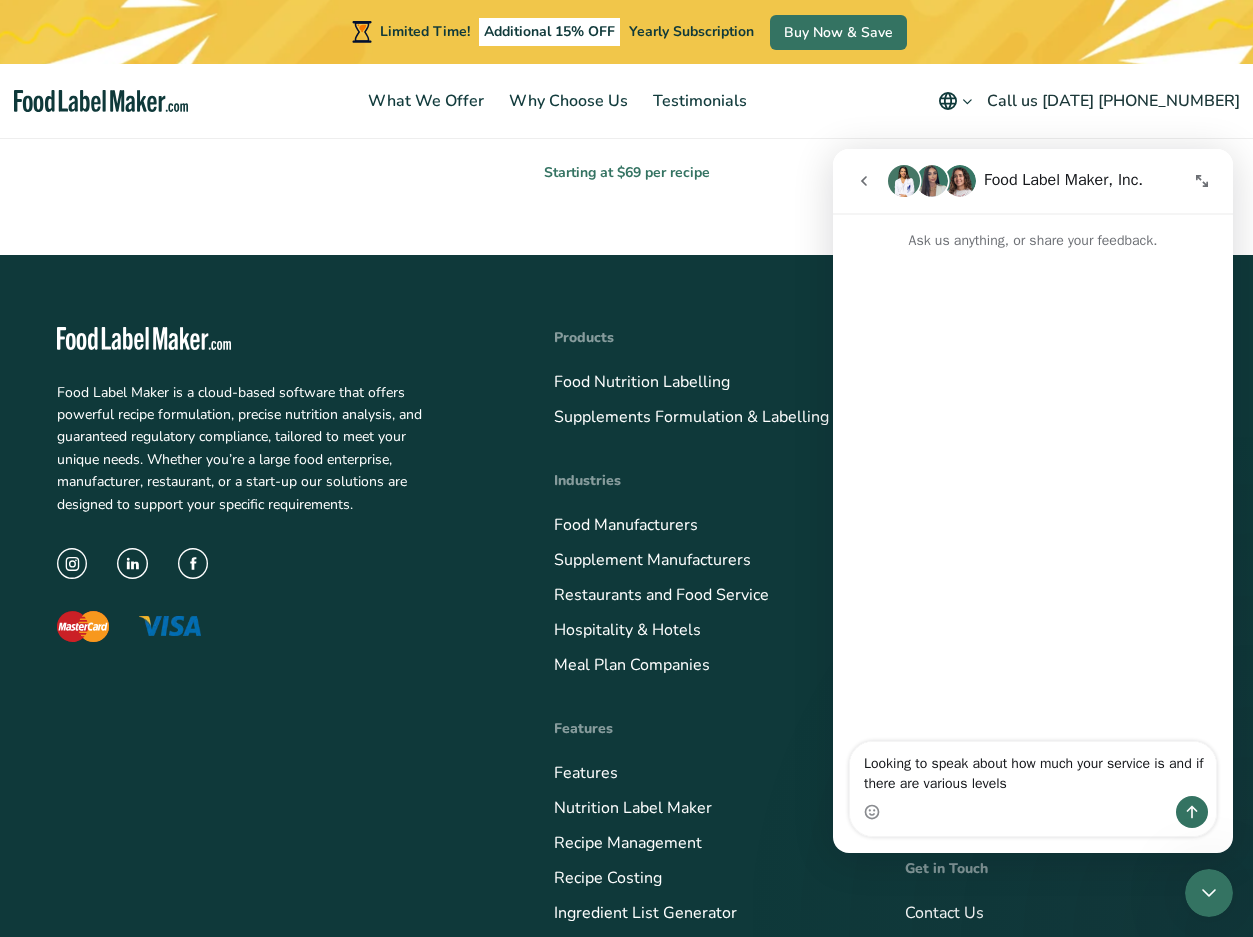 type 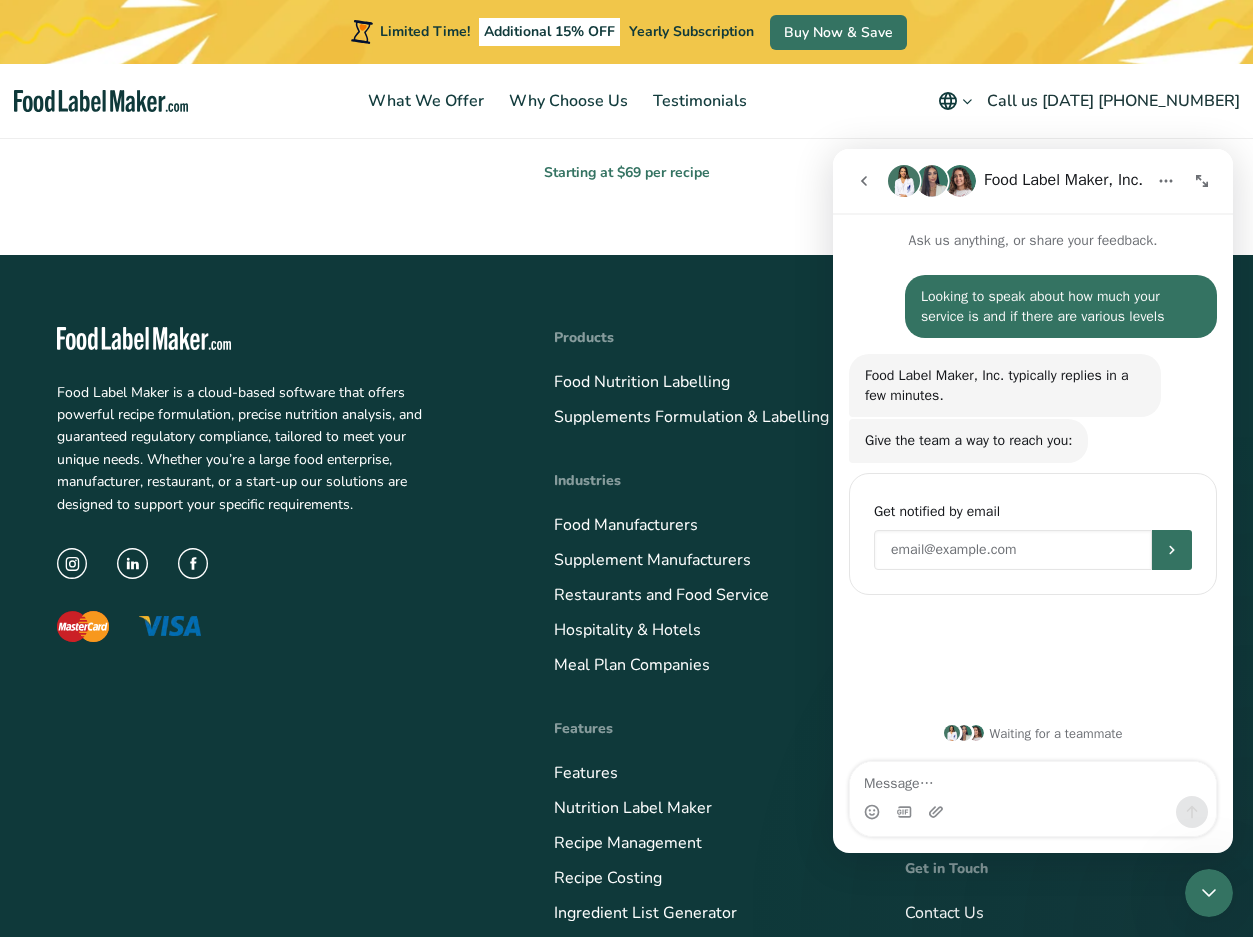 click at bounding box center [1013, 550] 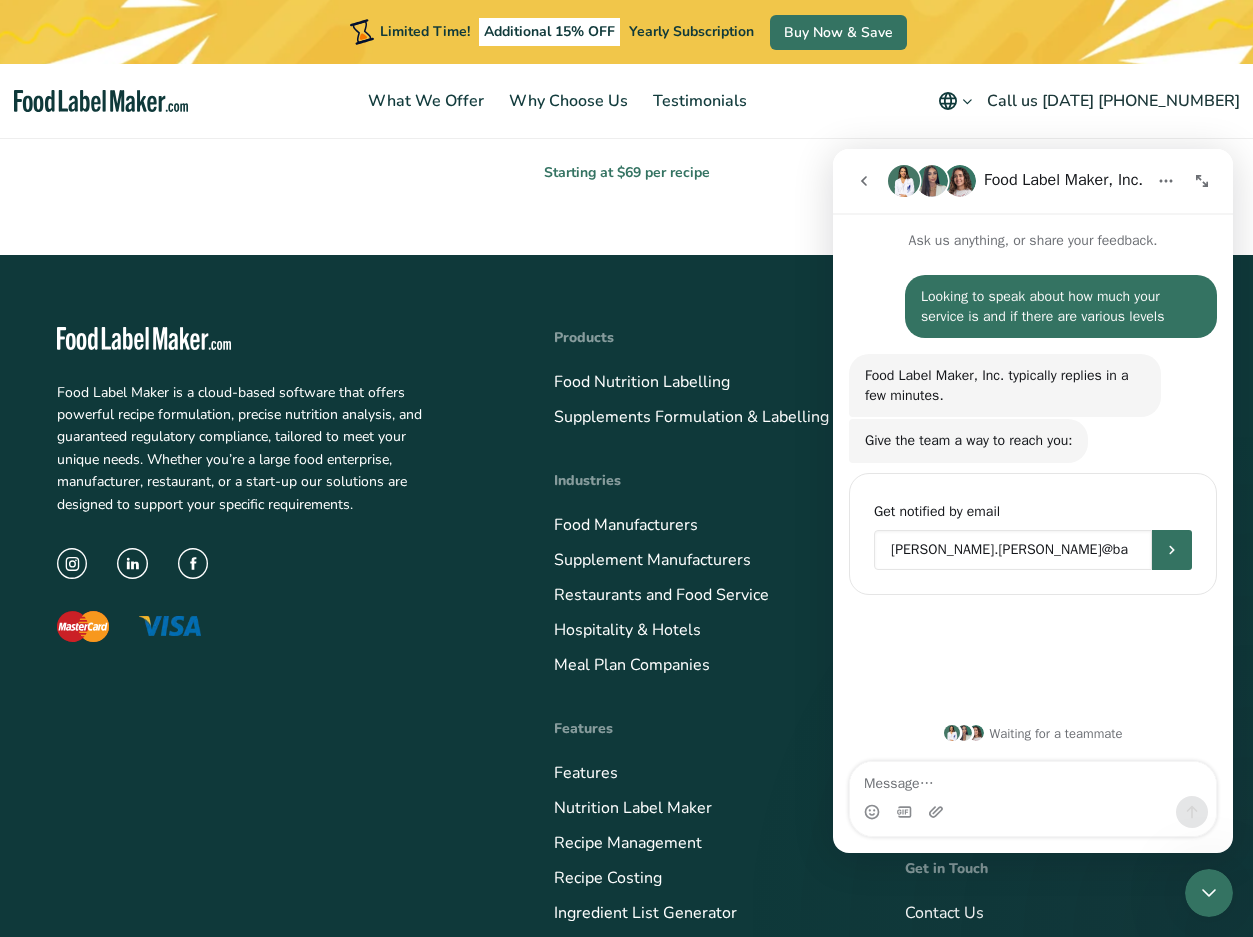 type on "[PERSON_NAME].[PERSON_NAME]@ba" 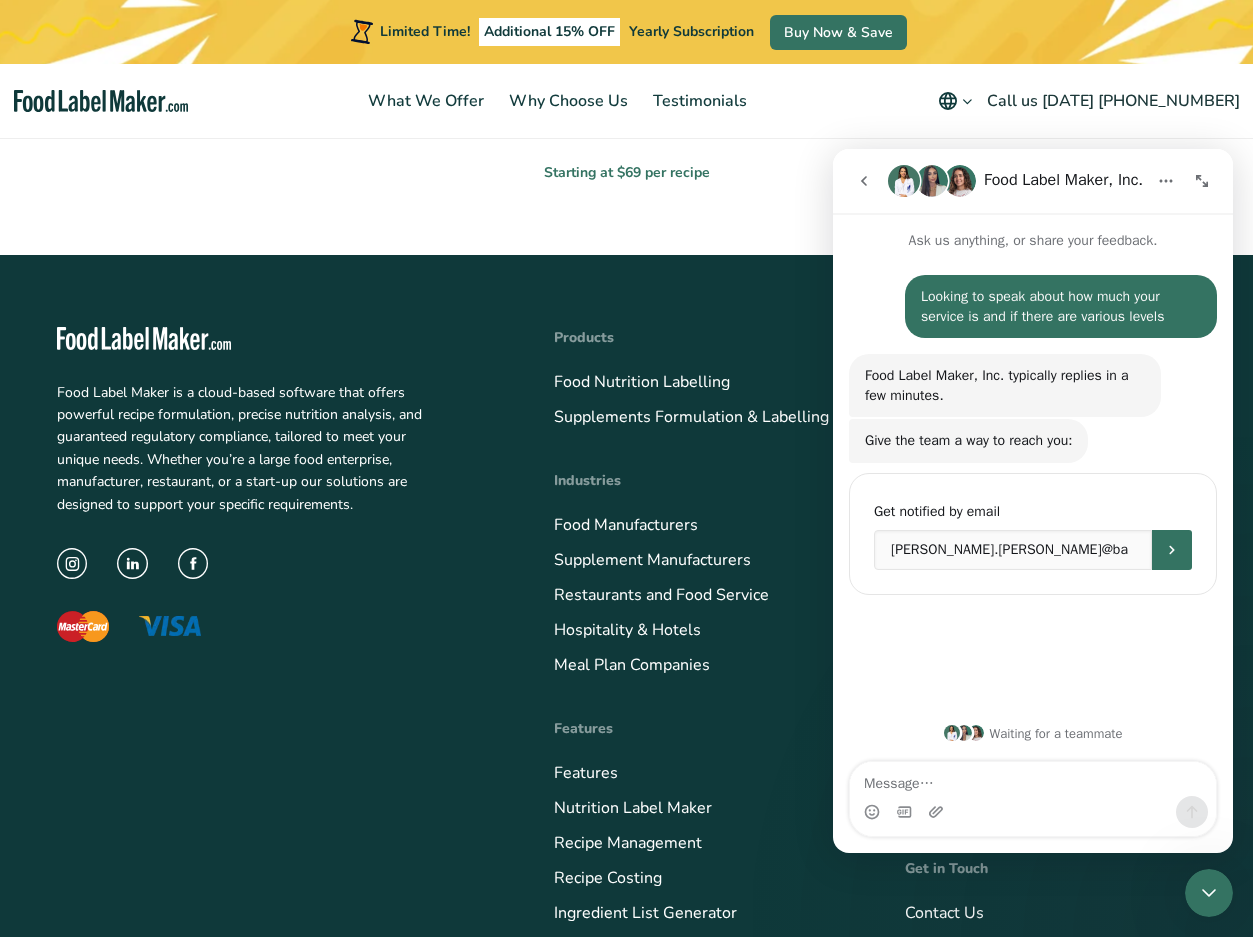 click 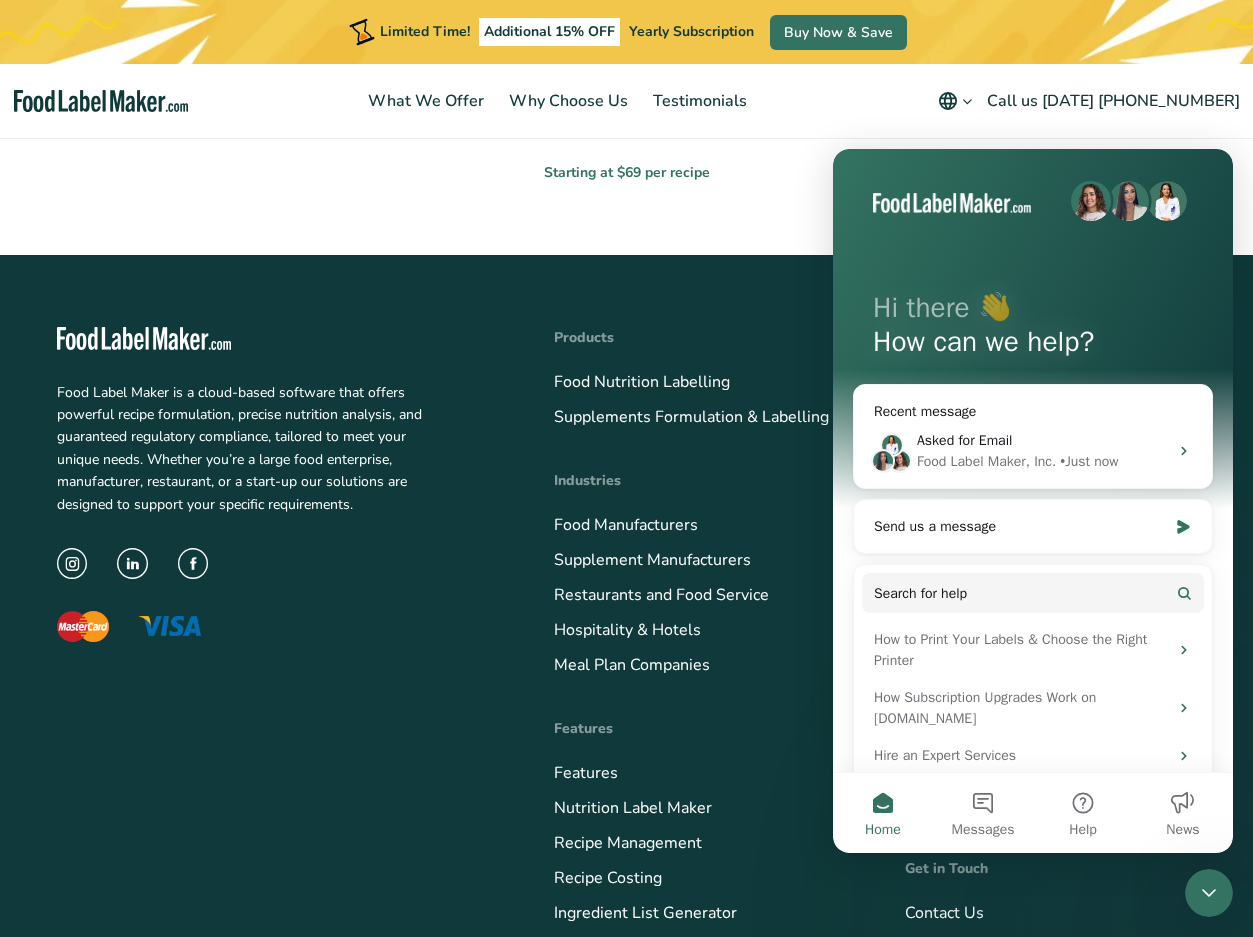 click on "Restaurant Menu Nutrition Analysis Done by Experts
Accurate, compliant, and made for busy foodservice teams who’d rather skip the hassle of nutrition analysis and let the experts handle it.
Talk to a Nutrition Expert
Starting at $69 per recipe
Built for Restaurants, Meal Plans & Catering Companies" at bounding box center [626, -2834] 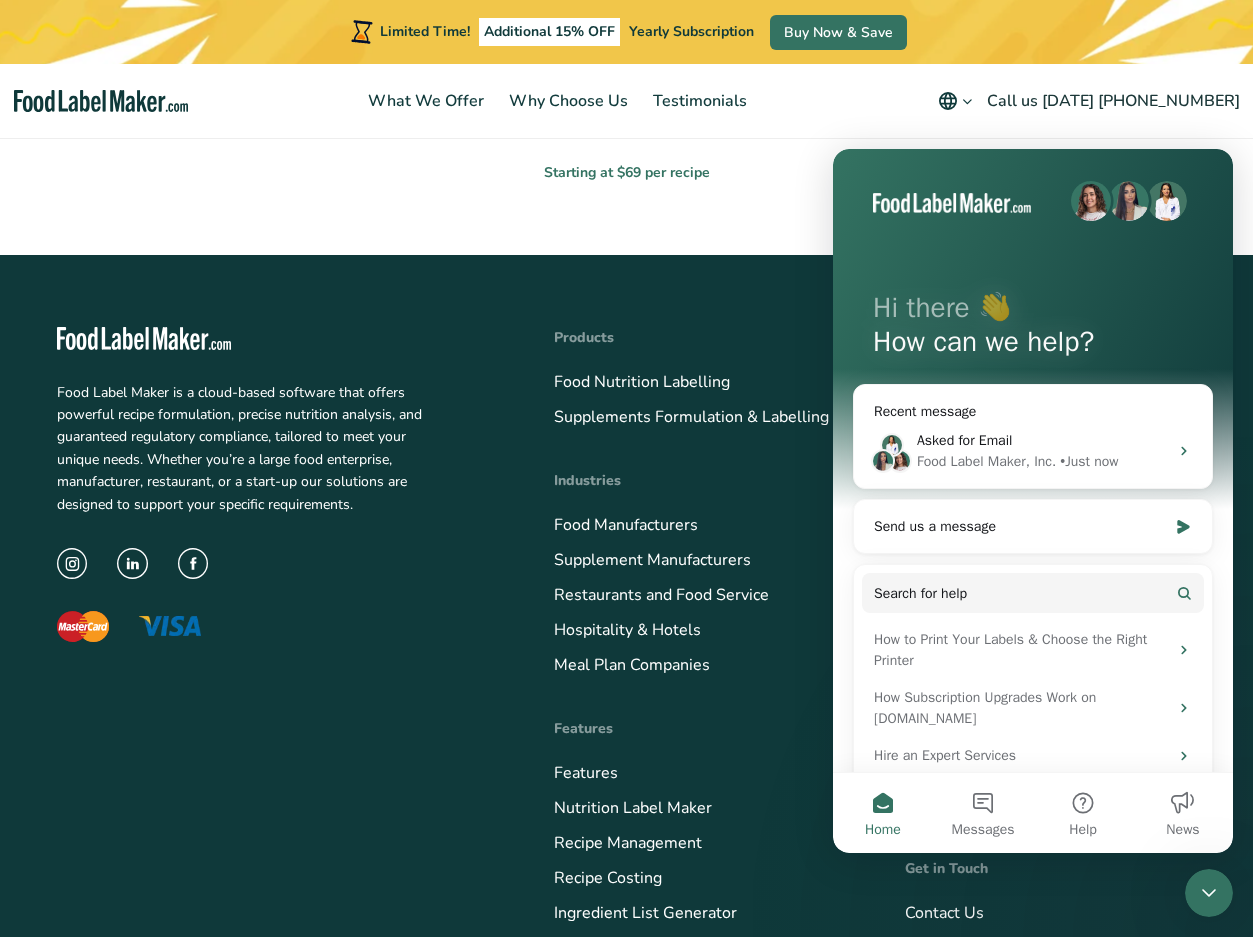 click on "Home" at bounding box center [883, 813] 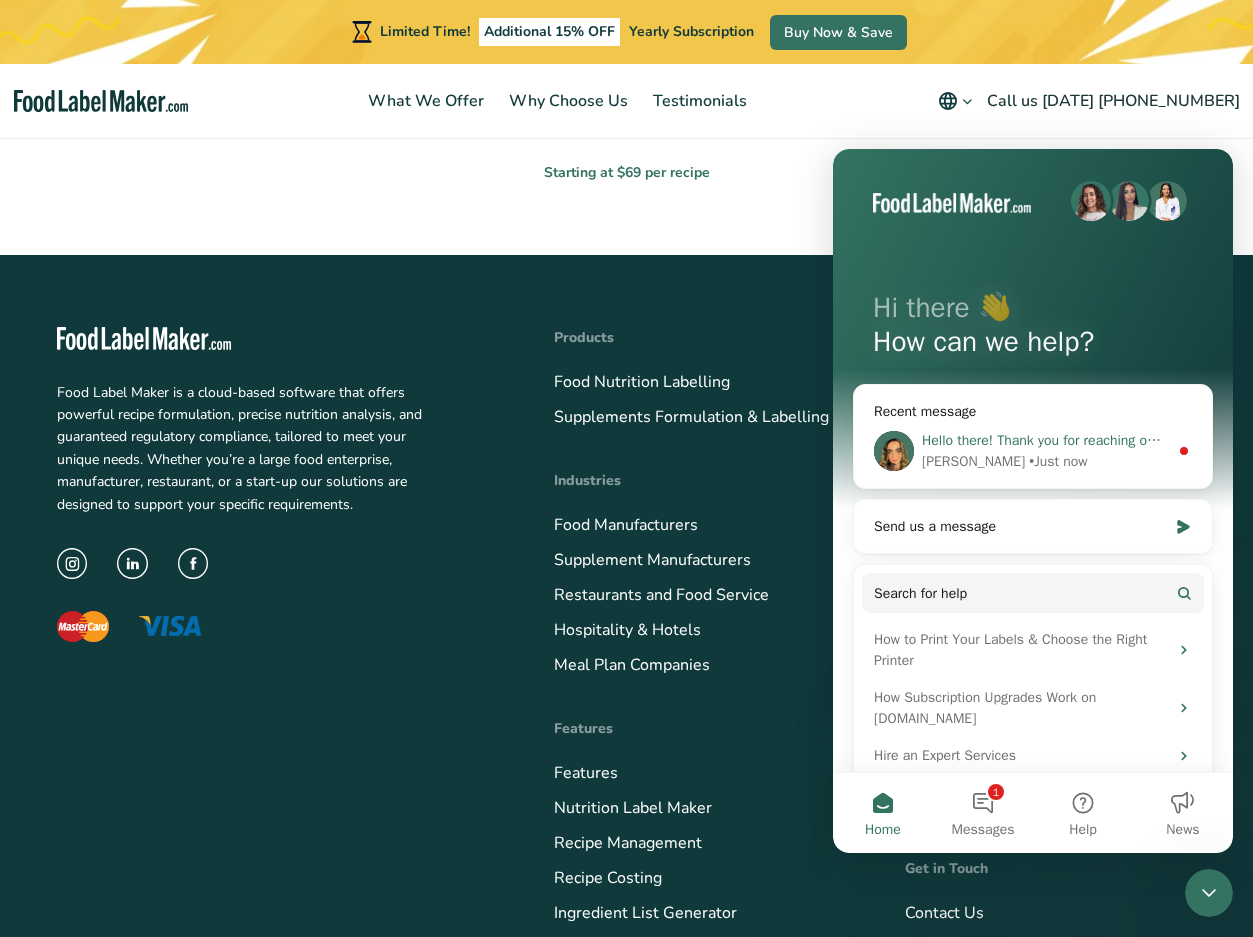 click on "Hello there! Thank you for reaching out to the Food Label Maker.  [PERSON_NAME] here- nutritionist and customer success manager." at bounding box center (1327, 440) 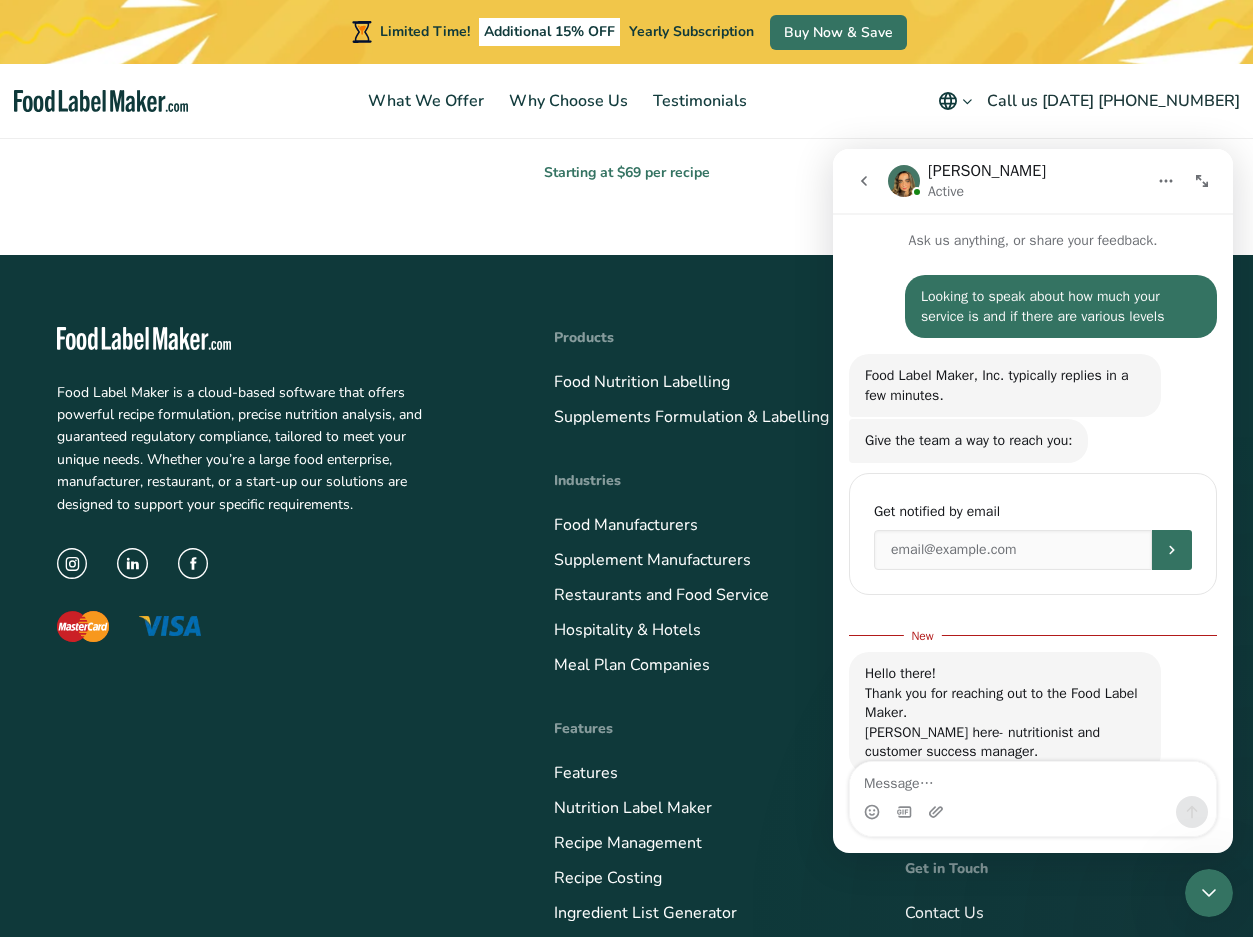 scroll, scrollTop: 3, scrollLeft: 0, axis: vertical 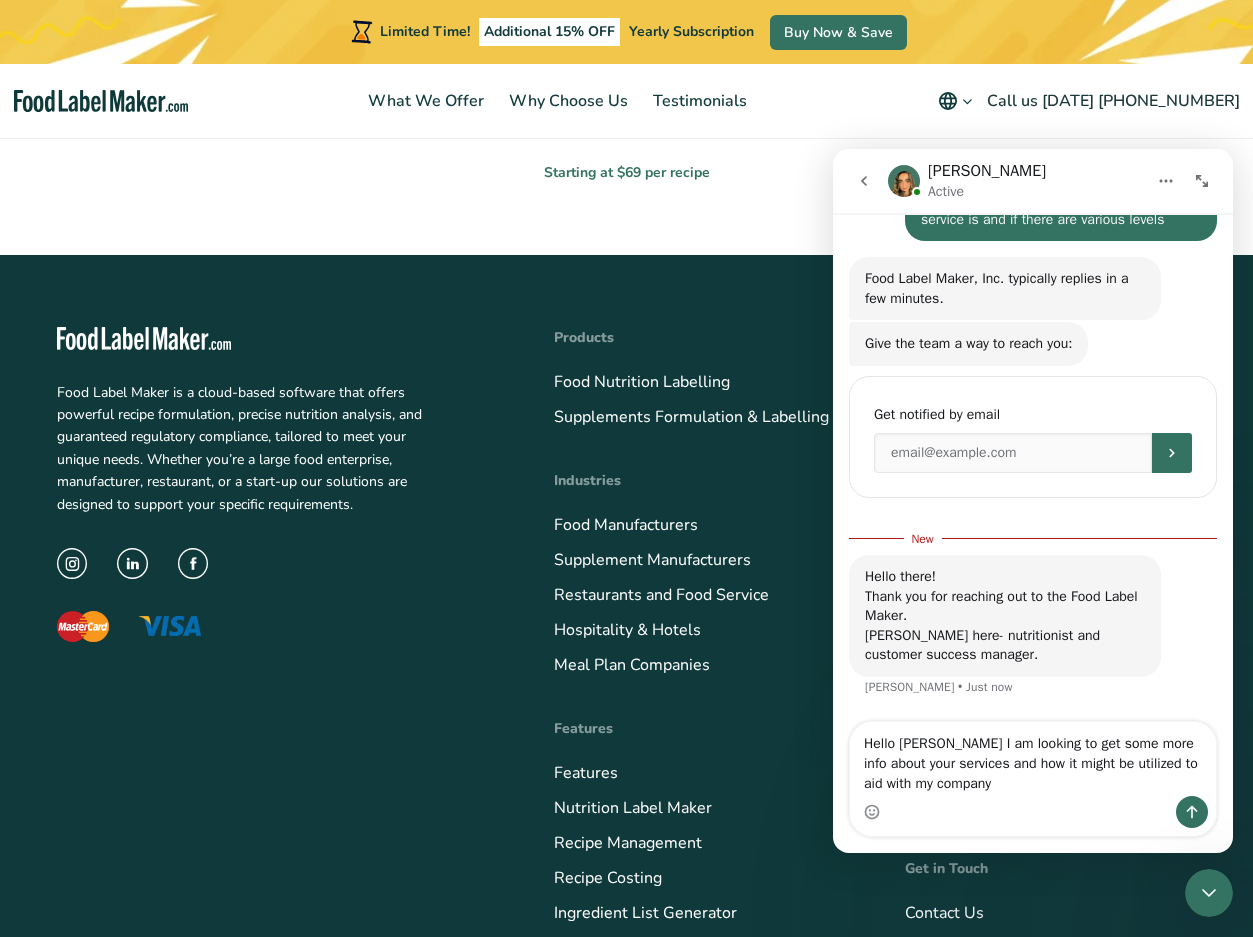type on "Hello [PERSON_NAME] I am looking to get some more info about your services and how it might be utilized to aid with my company" 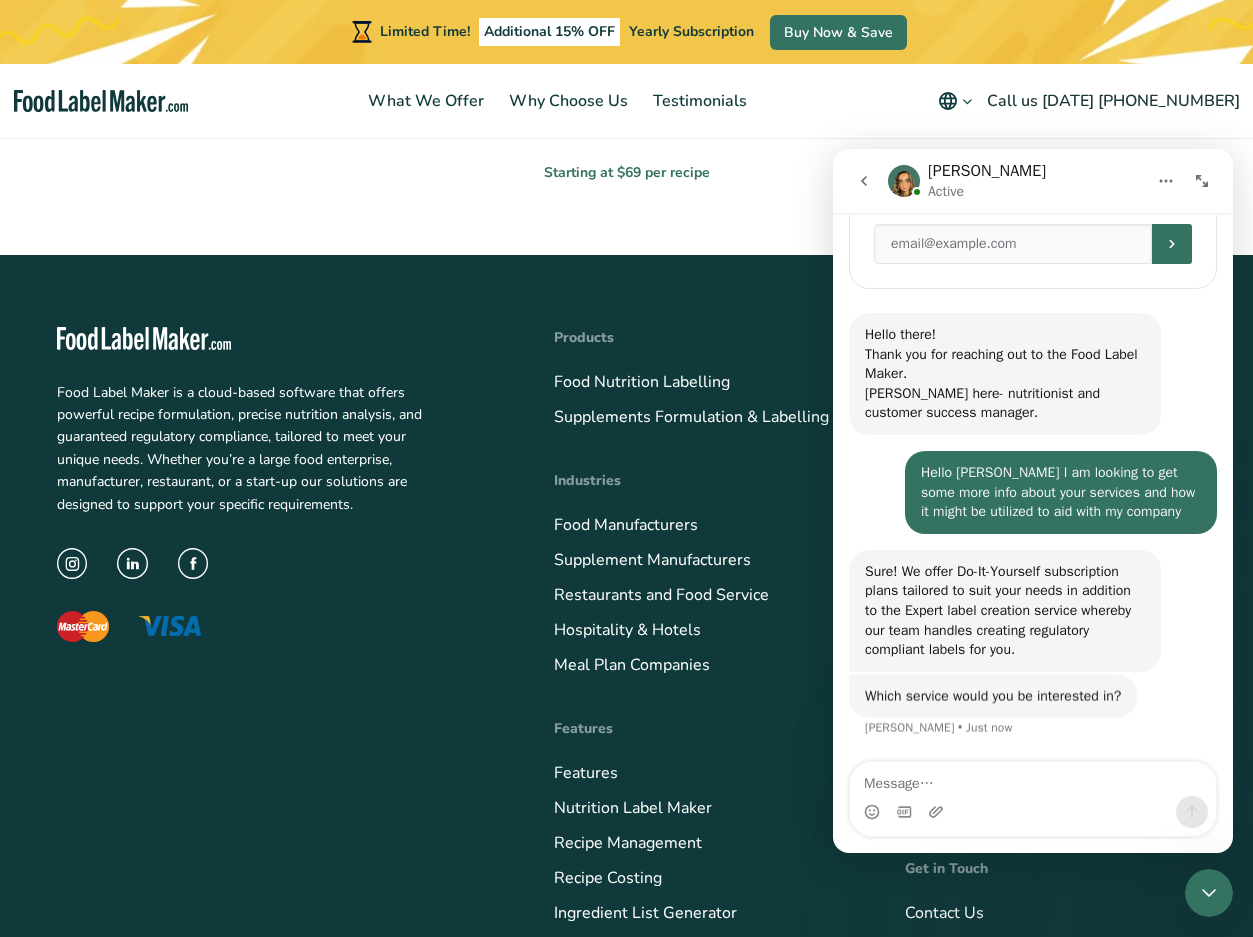 scroll, scrollTop: 303, scrollLeft: 0, axis: vertical 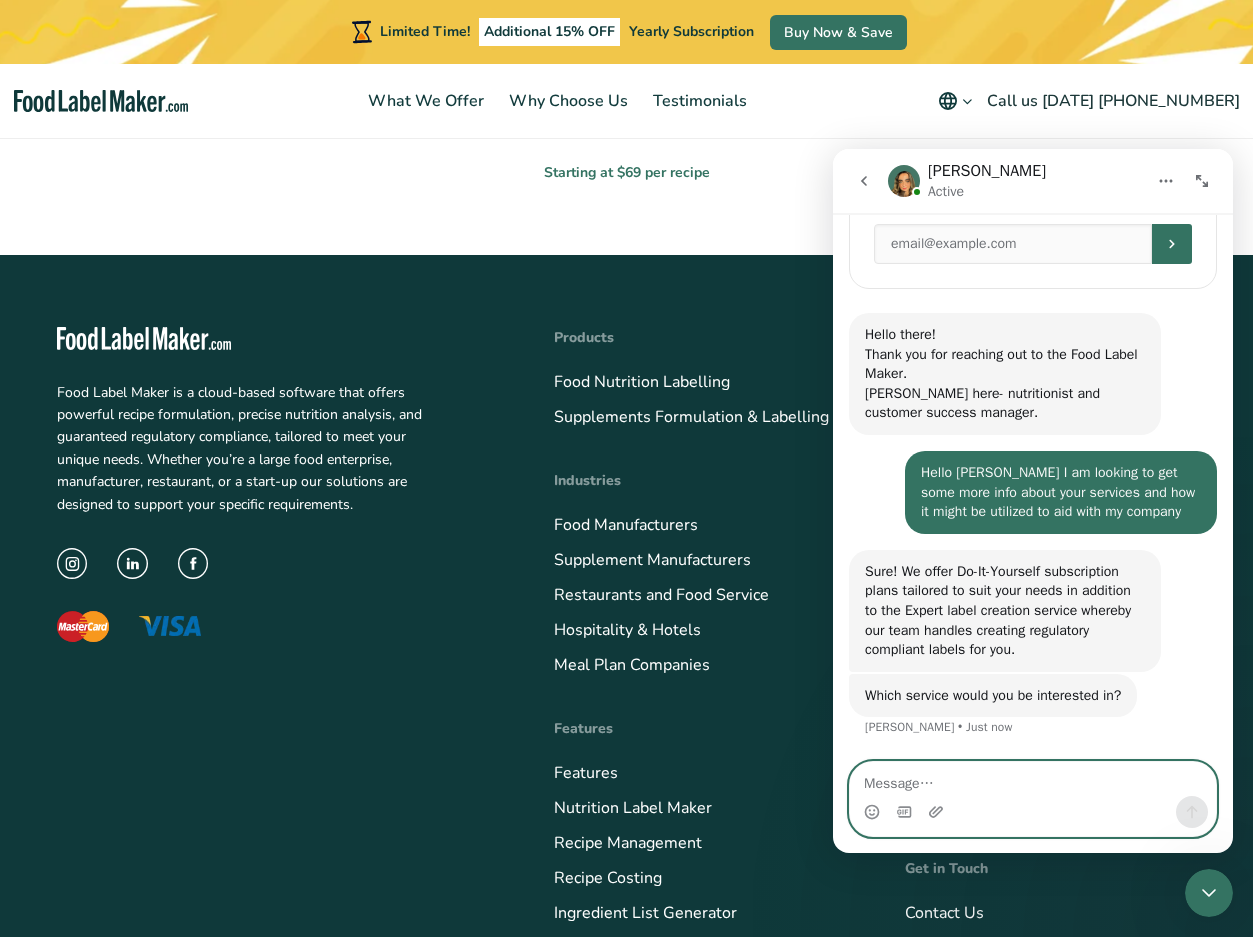 click at bounding box center (1033, 779) 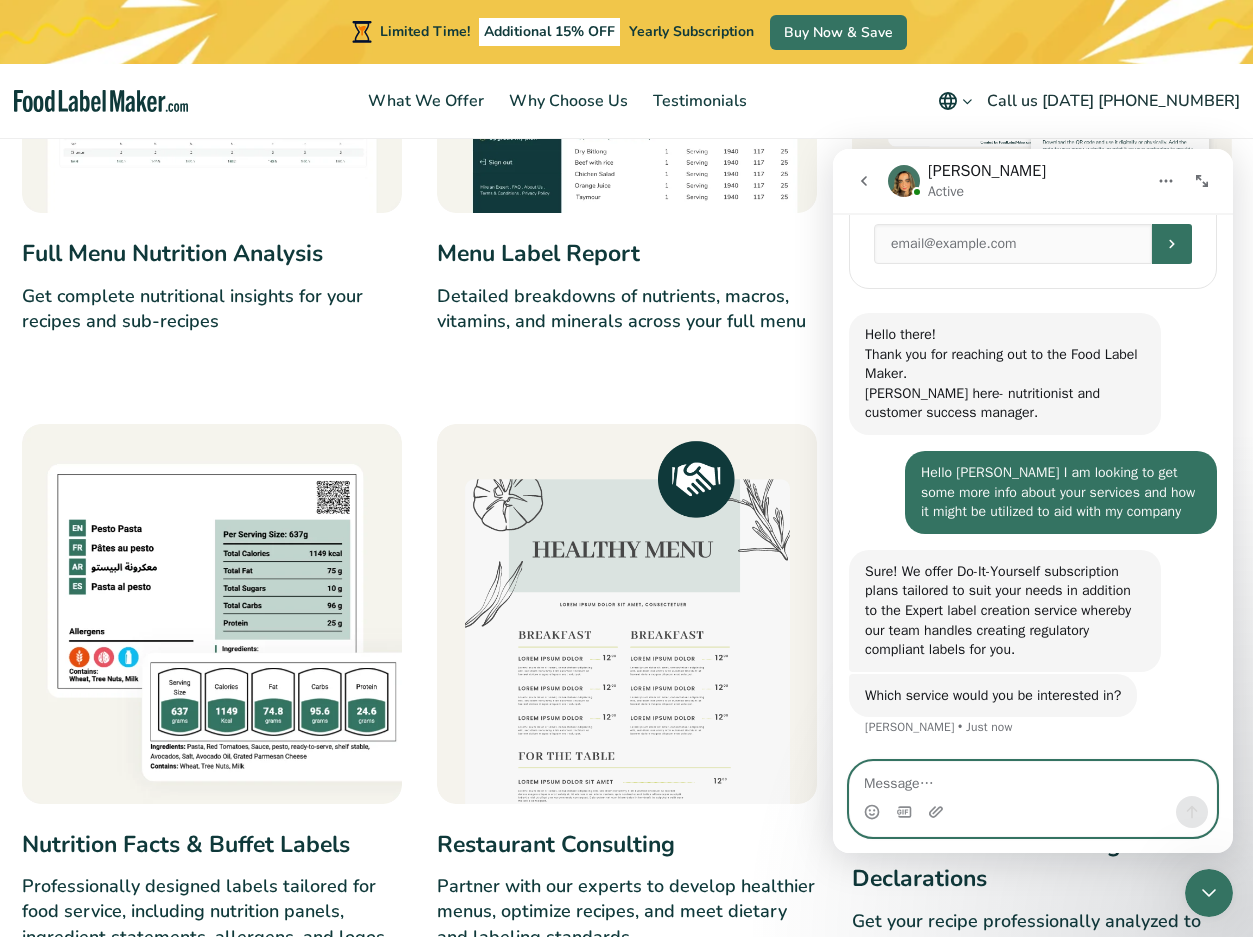 scroll, scrollTop: 1723, scrollLeft: 0, axis: vertical 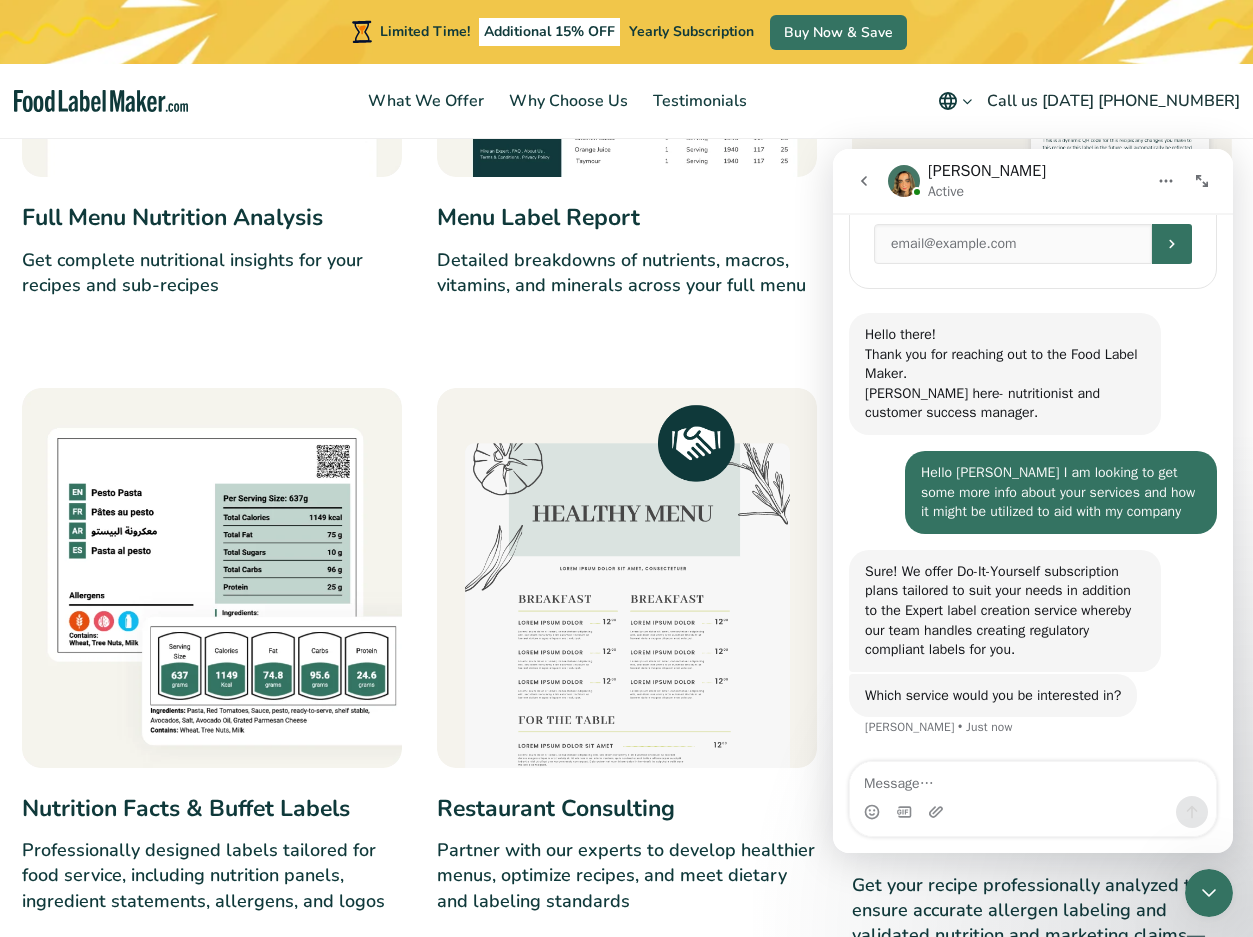 click at bounding box center (1166, 181) 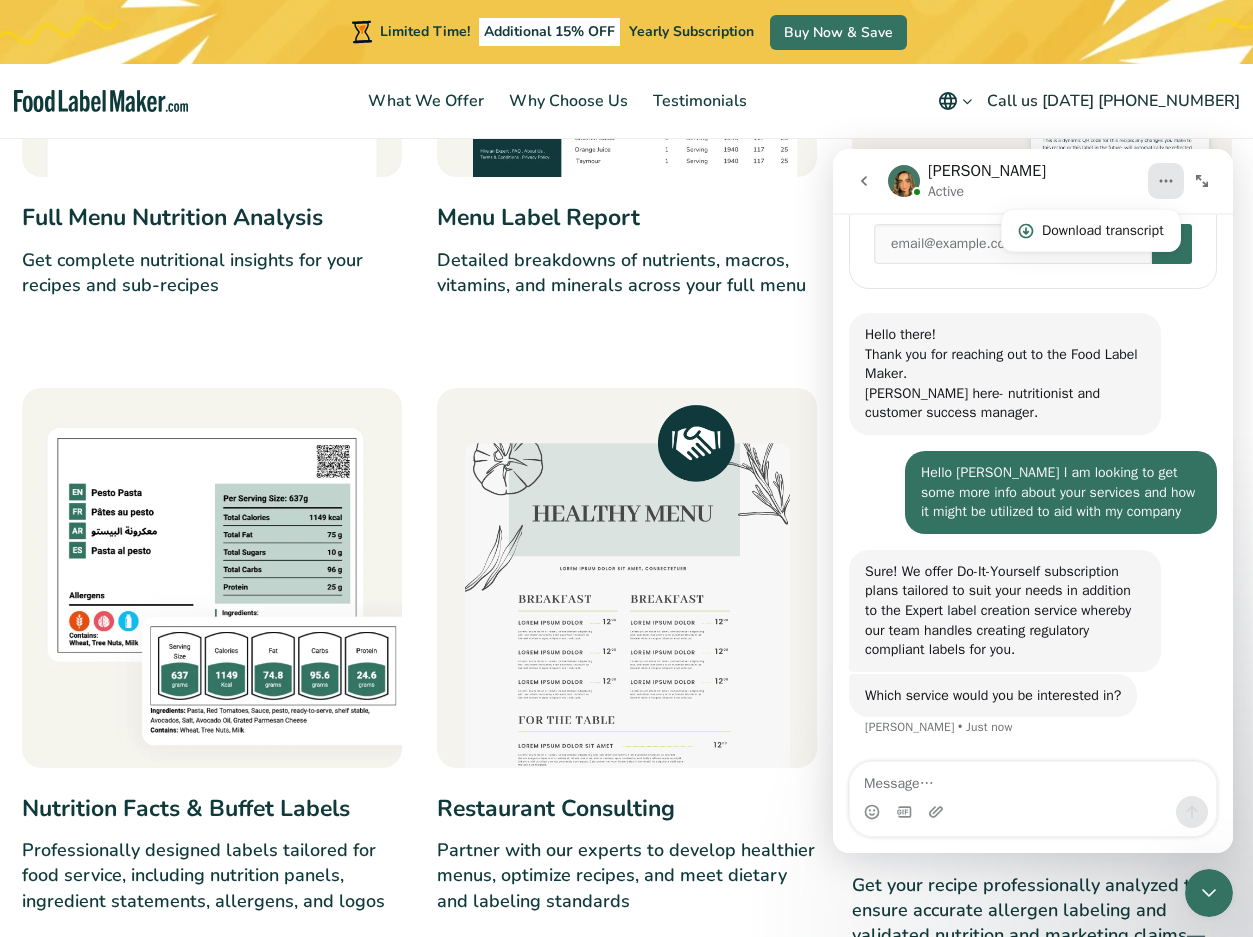 click on "Detailed breakdowns of nutrients, macros, vitamins, and minerals across your full menu" at bounding box center (627, 273) 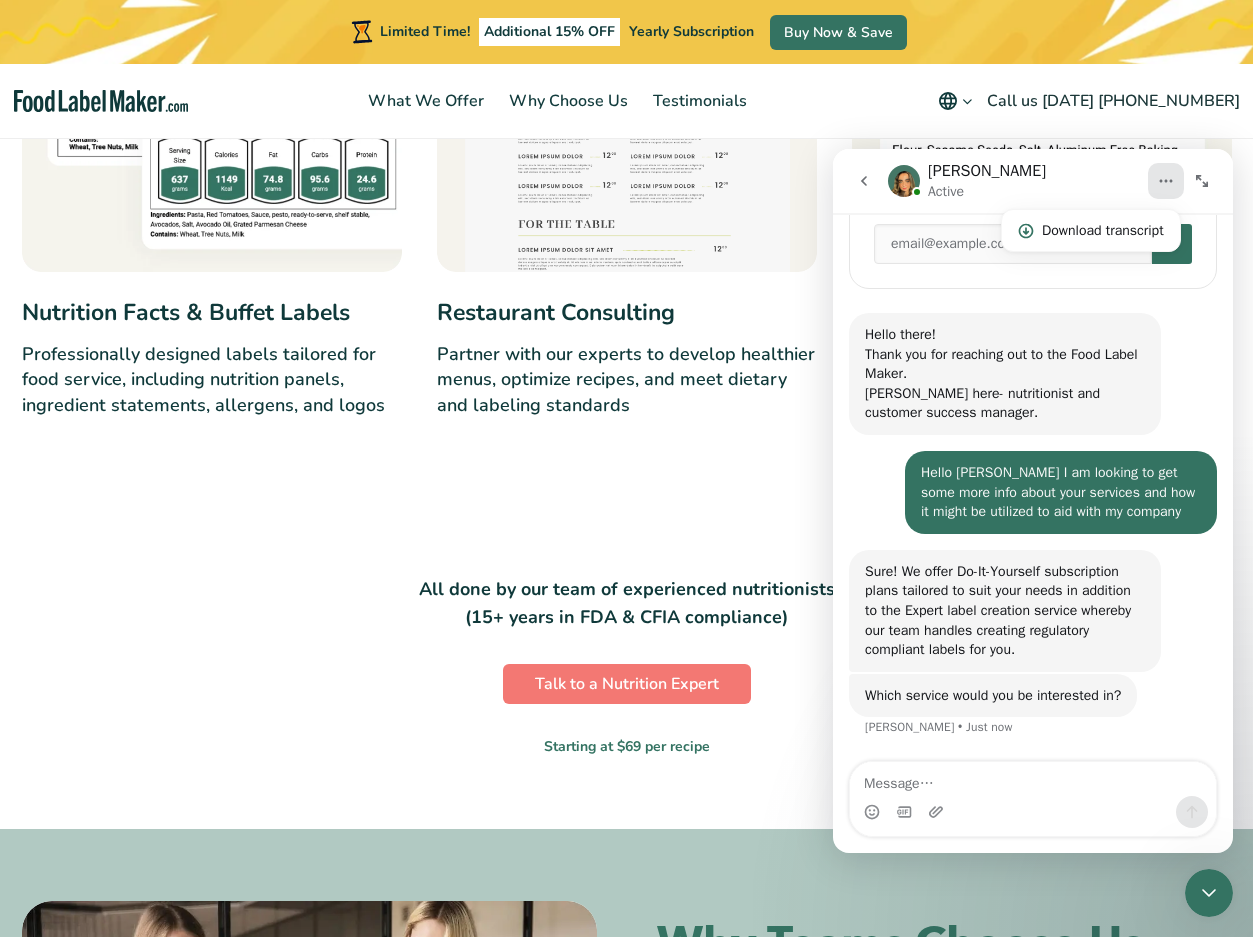 scroll, scrollTop: 2223, scrollLeft: 0, axis: vertical 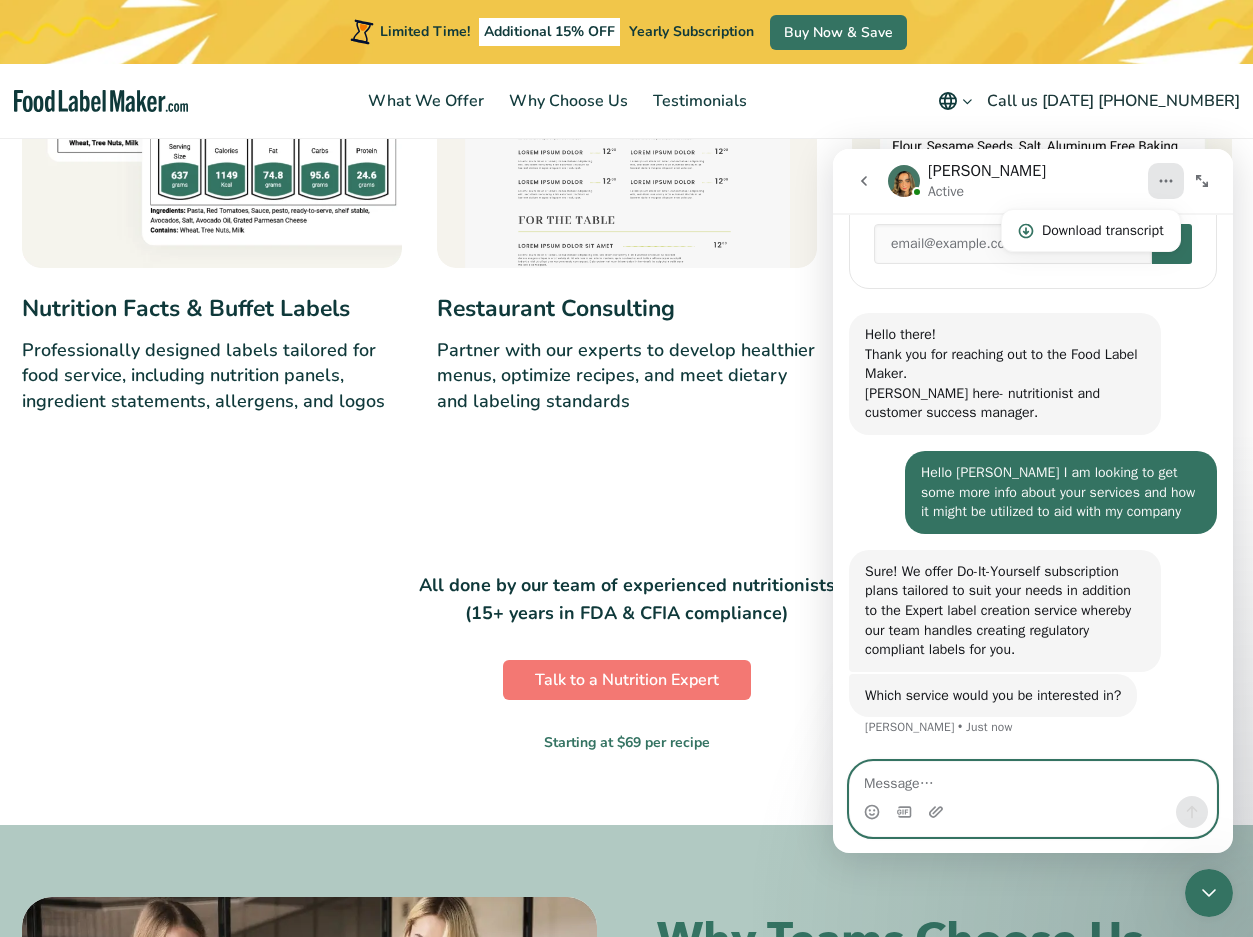 click at bounding box center [1033, 779] 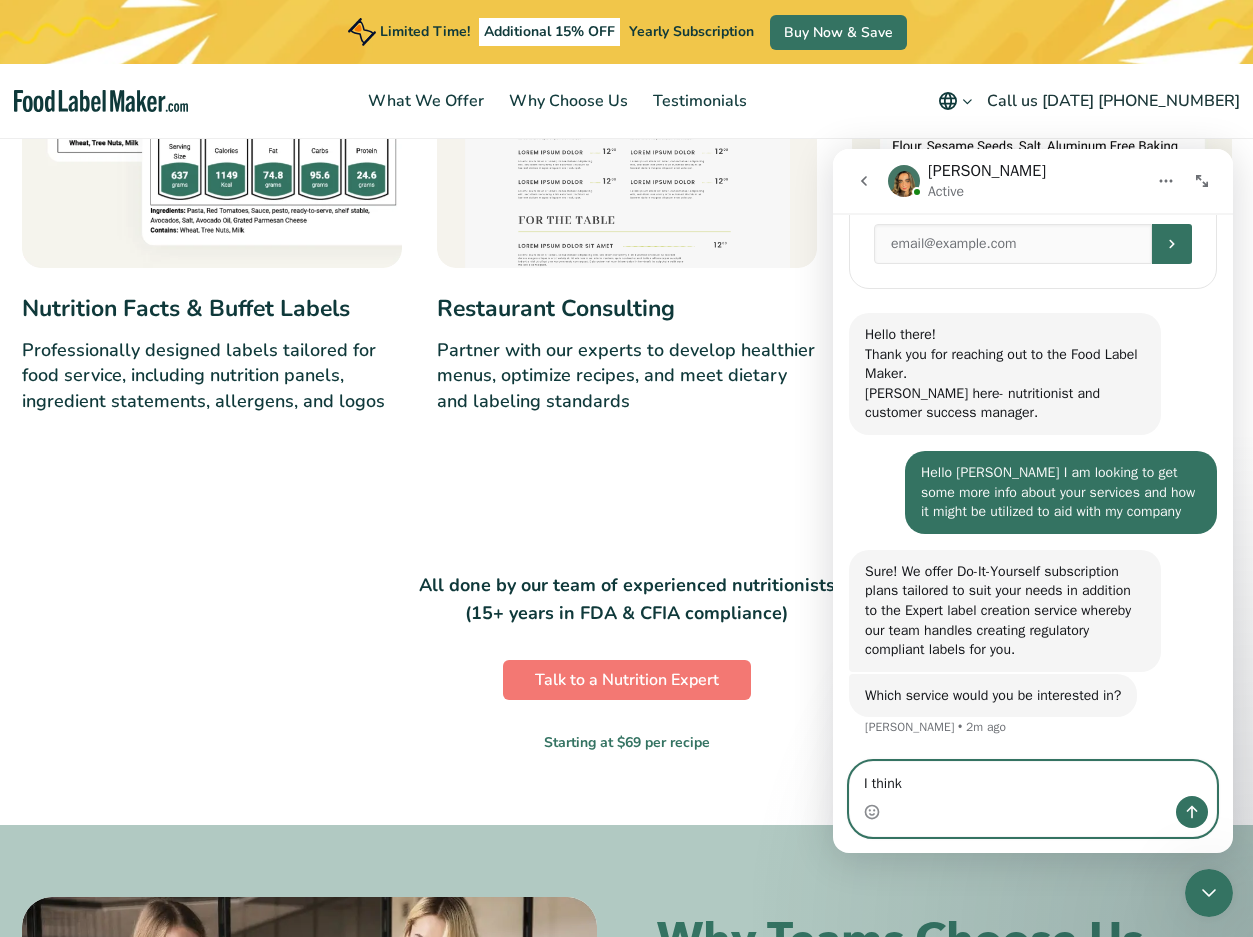 click on "I think" at bounding box center [1033, 779] 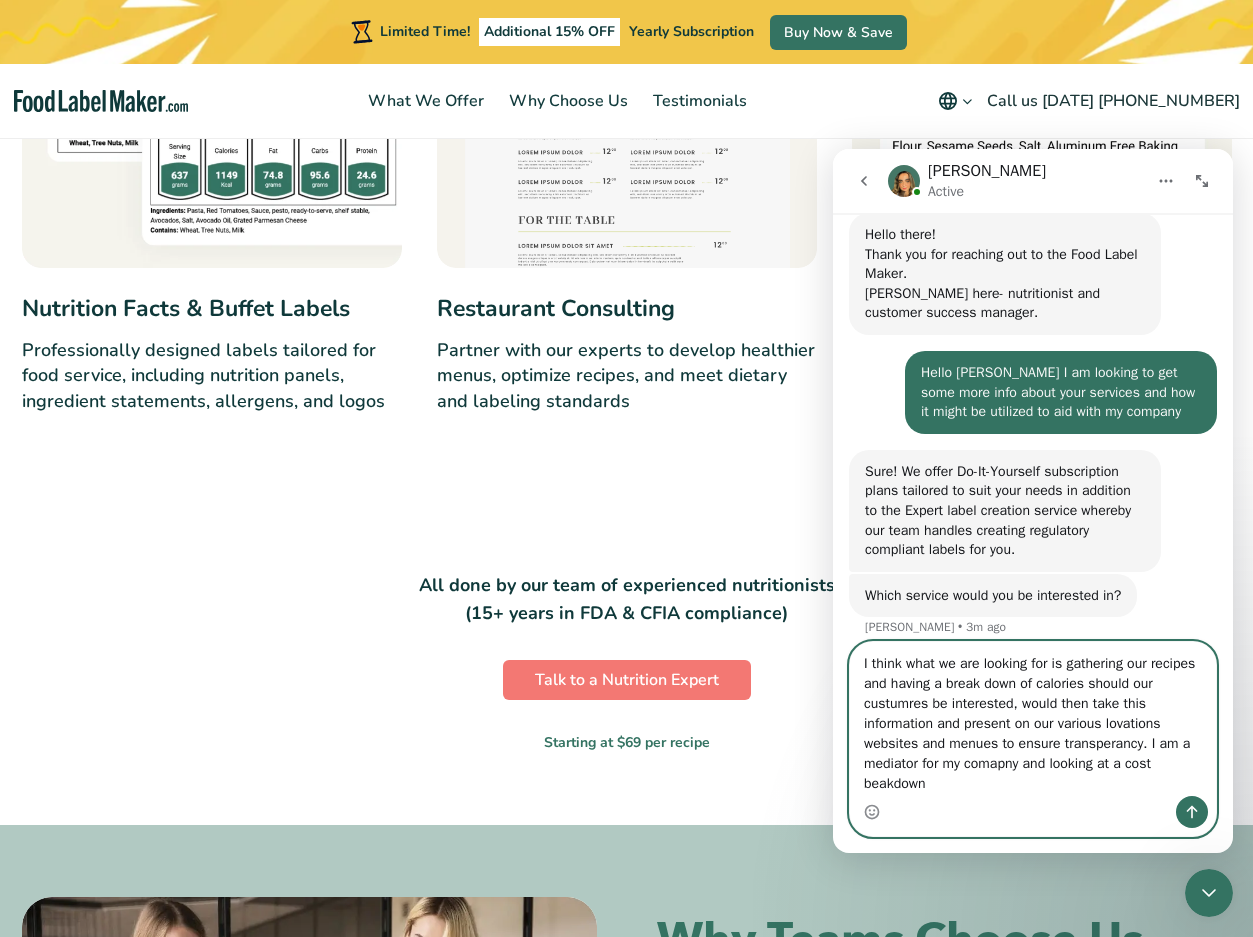scroll, scrollTop: 423, scrollLeft: 0, axis: vertical 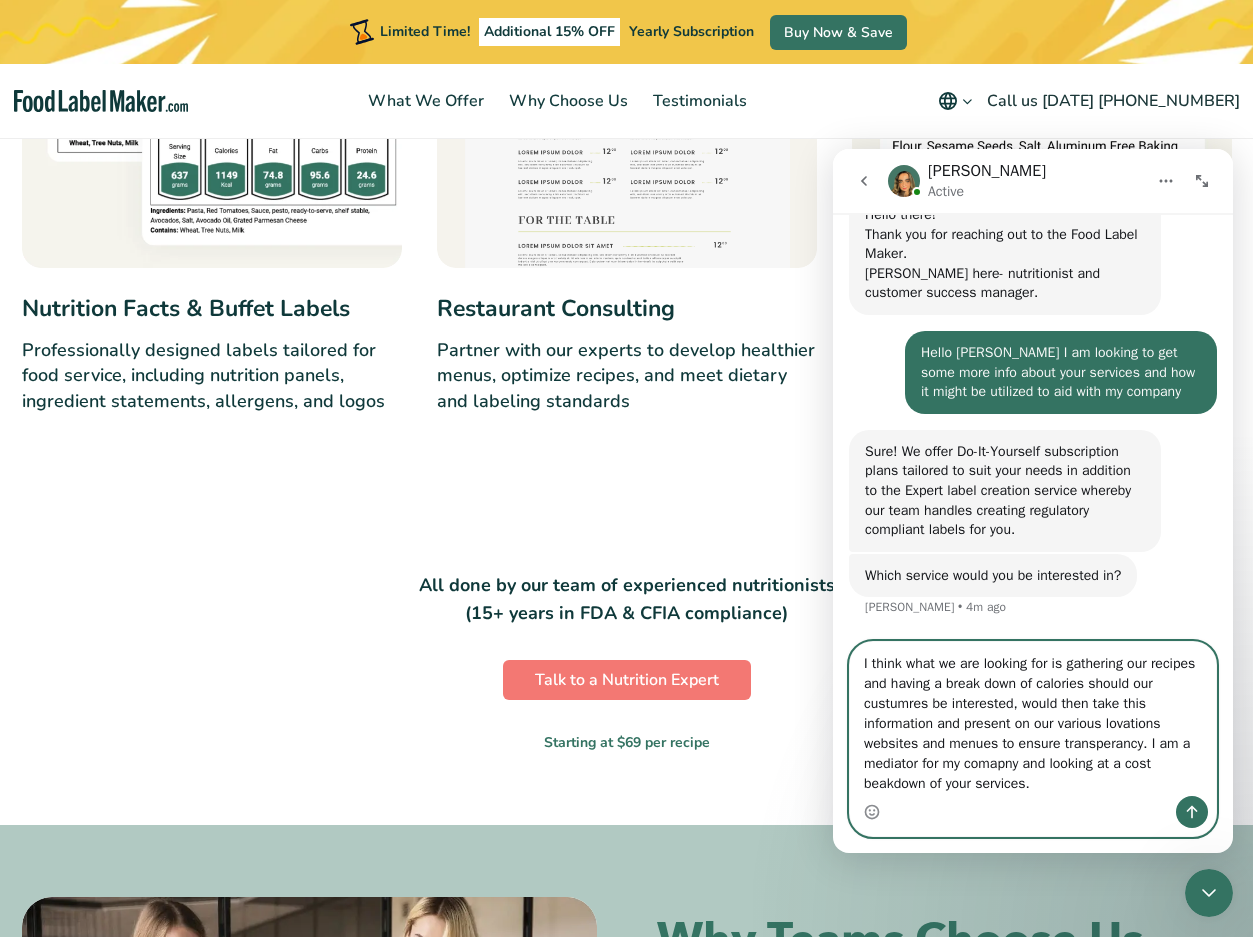 click on "I think what we are looking for is gathering our recipes and having a break down of calories should our custumres be interested, would then take this information and present on our various lovations websites and menues to ensure transperancy. I am a mediator for my comapny and looking at a cost beakdown of your services." at bounding box center [1033, 719] 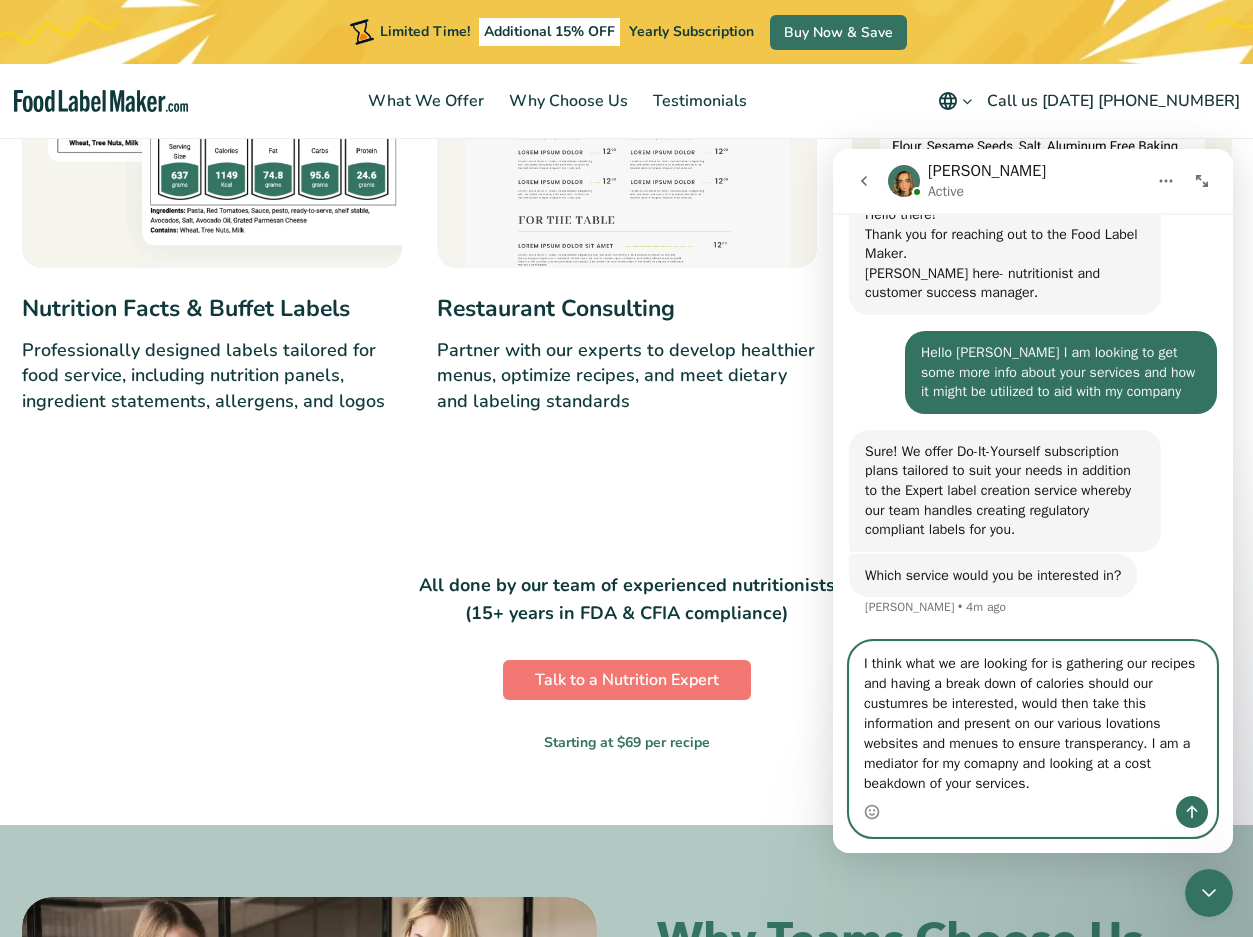 click on "I think what we are looking for is gathering our recipes and having a break down of calories should our custumres be interested, would then take this information and present on our various lovations websites and menues to ensure transperancy. I am a mediator for my comapny and looking at a cost beakdown of your services." at bounding box center (1033, 719) 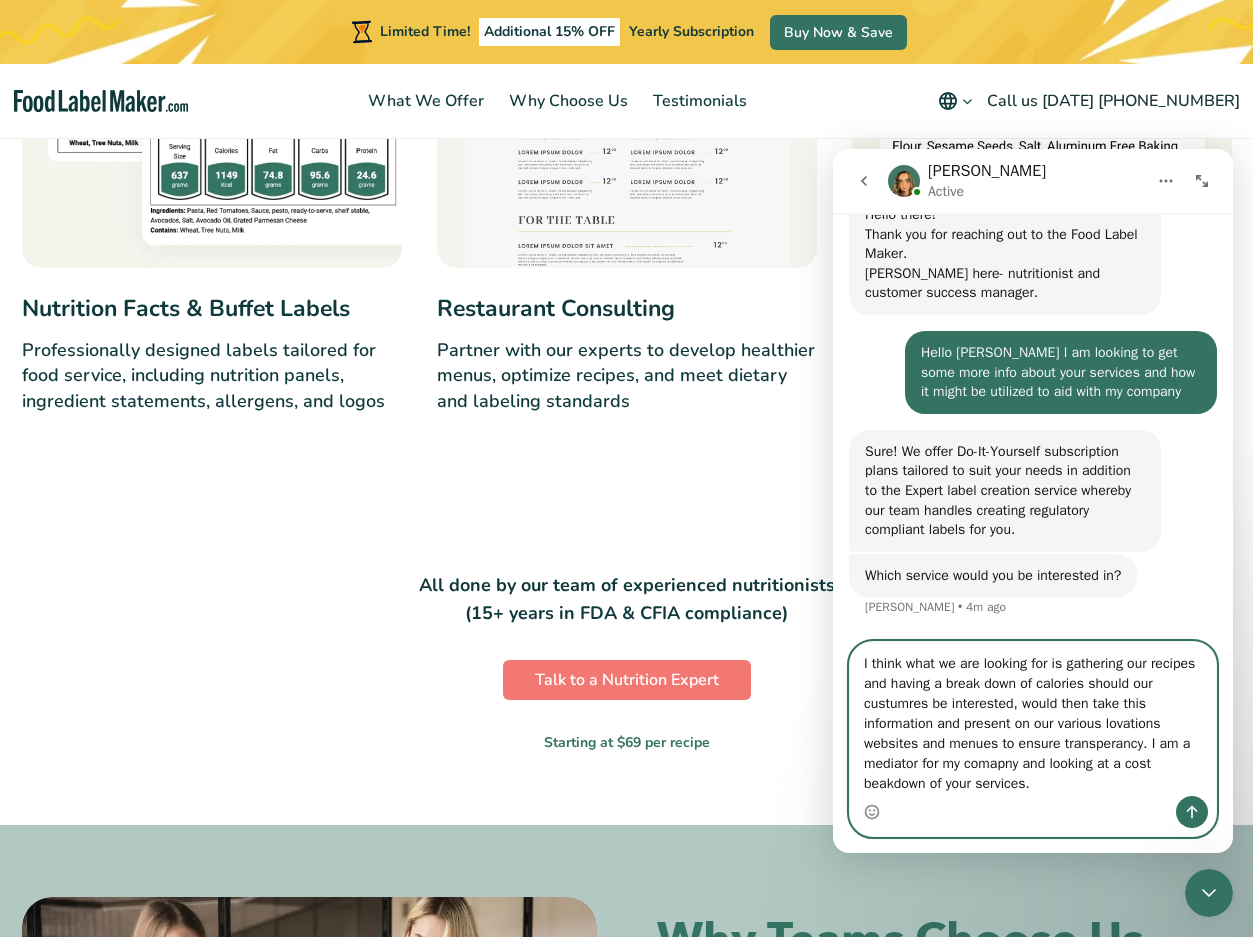 click on "I think what we are looking for is gathering our recipes and having a break down of calories should our custumres be interested, would then take this information and present on our various lovations websites and menues to ensure transperancy. I am a mediator for my comapny and looking at a cost beakdown of your services." at bounding box center (1033, 719) 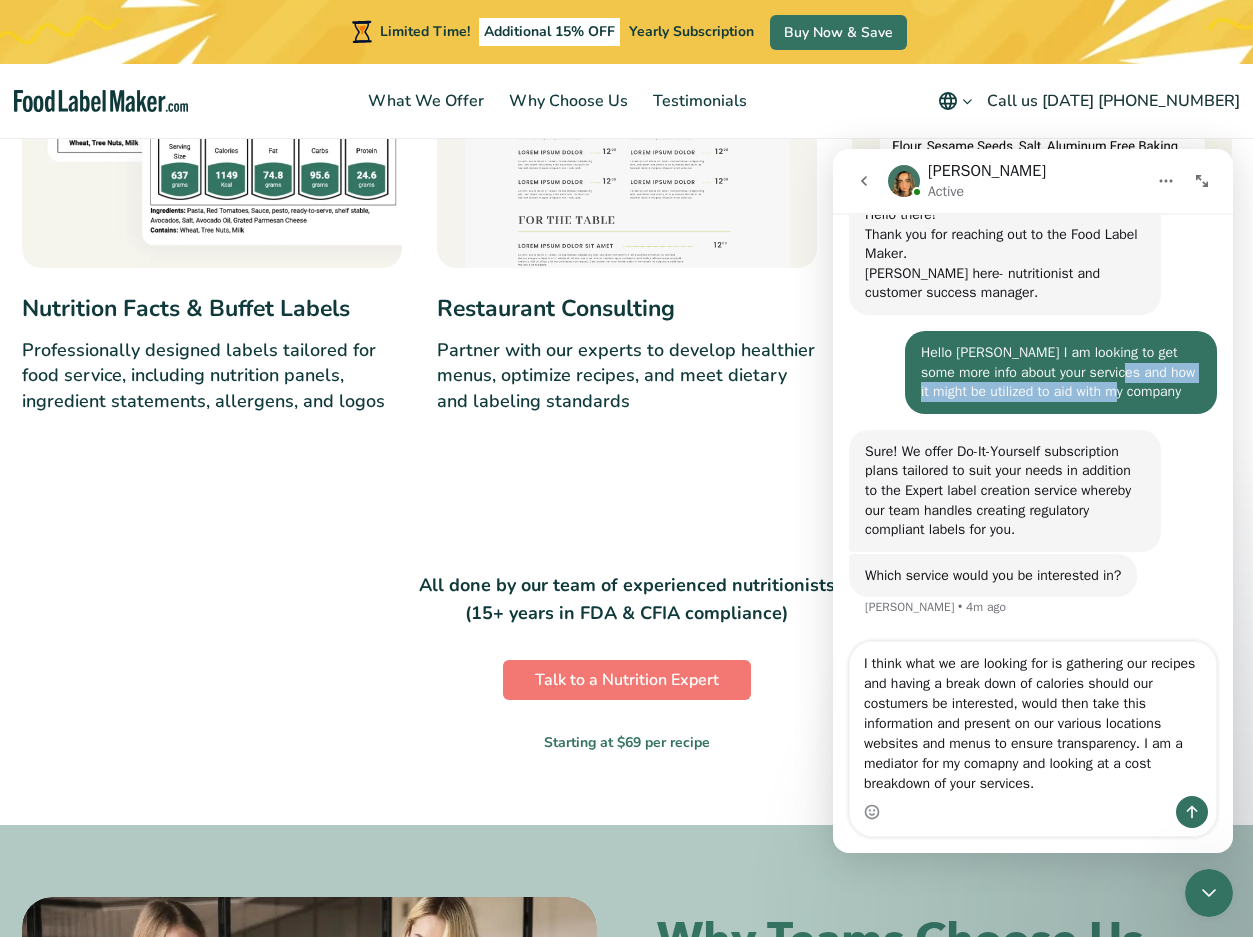 drag, startPoint x: 1018, startPoint y: 769, endPoint x: 1091, endPoint y: 385, distance: 390.87723 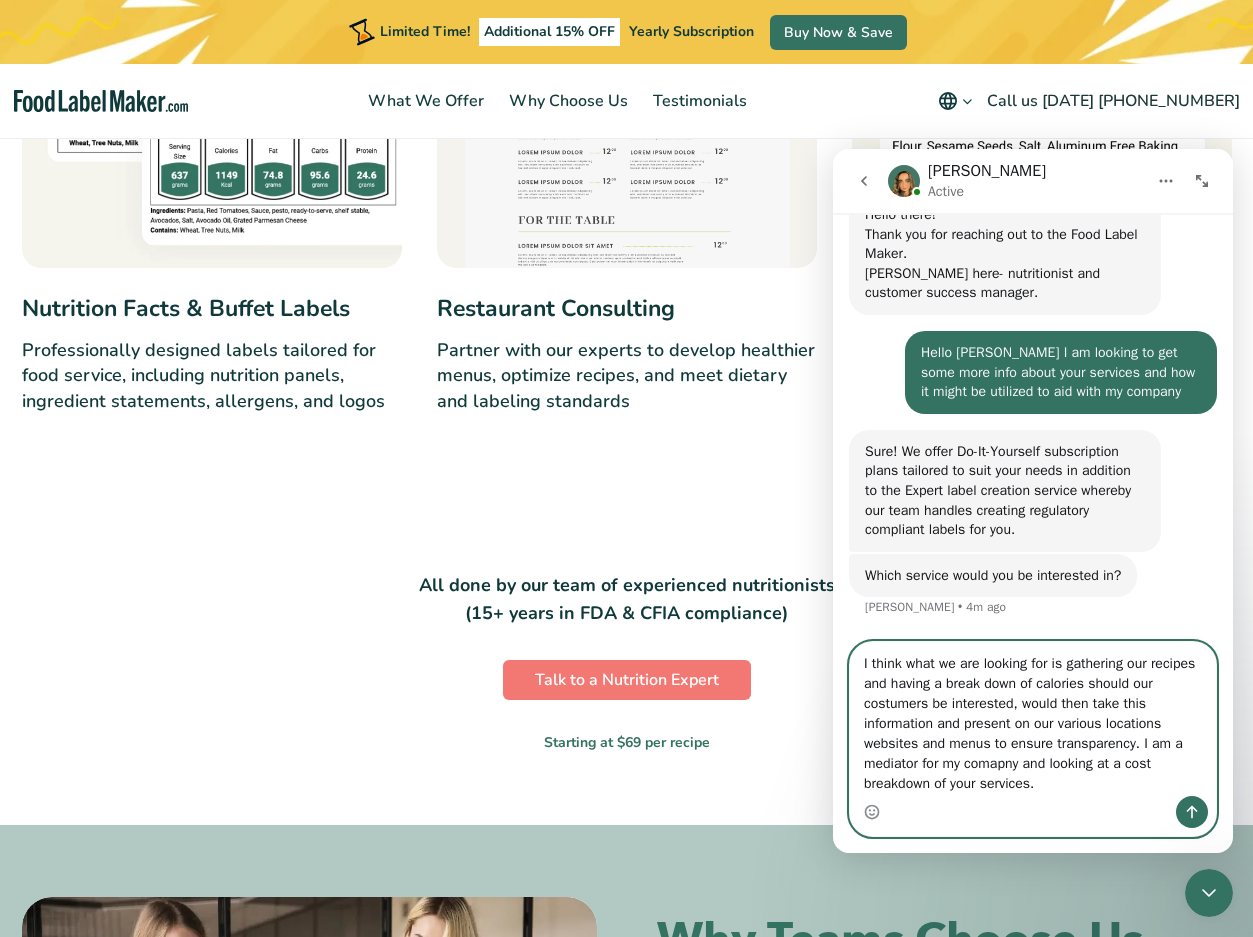 type on "I think what we are looking for is gathering our recipes and having a break down of calories should our costumers be interested, would then take this information and present on our various locations websites and menus to ensure transparency. I am a mediator for my company and looking at a cost breakdown of your services." 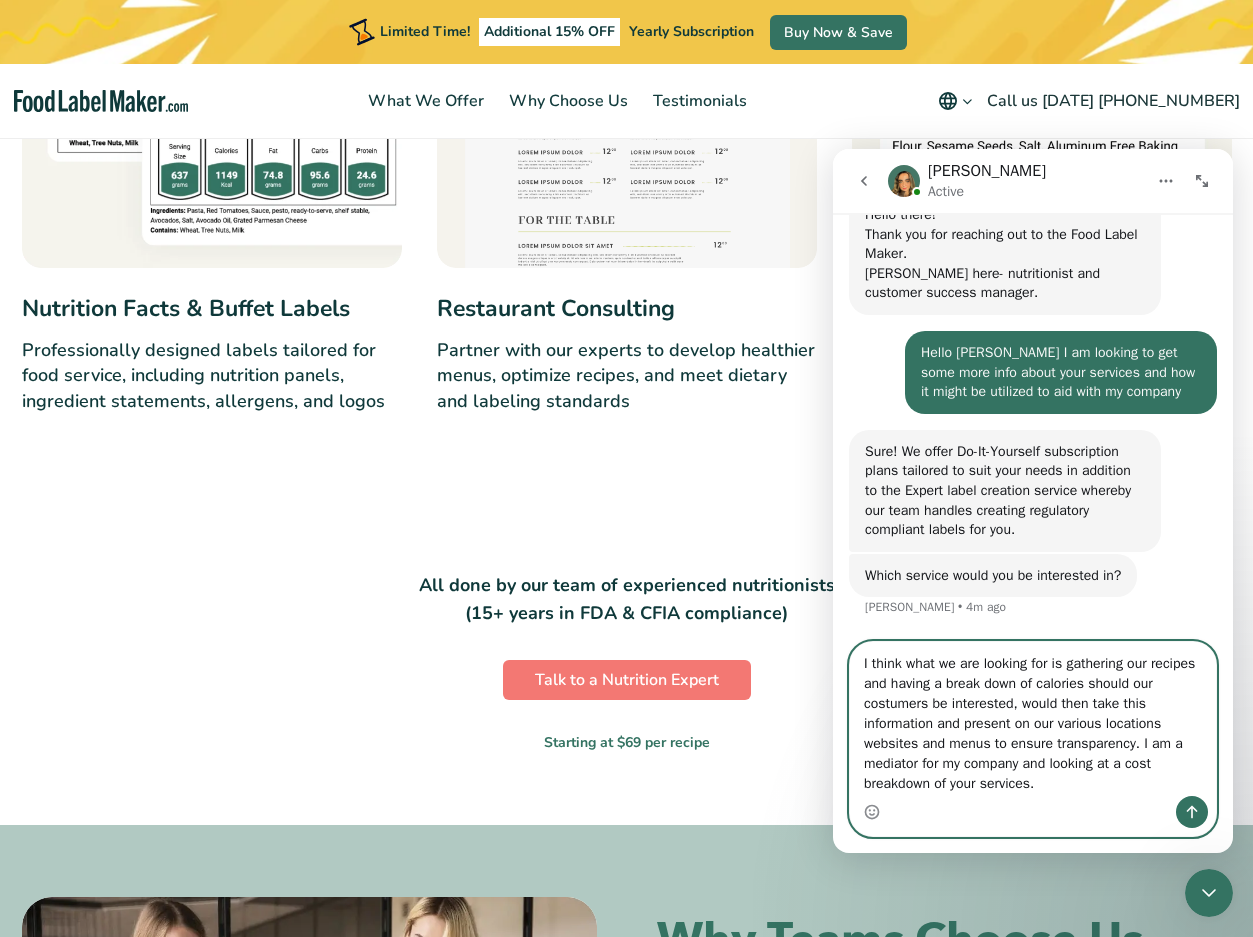 click on "I think what we are looking for is gathering our recipes and having a break down of calories should our costumers be interested, would then take this information and present on our various locations websites and menus to ensure transparency. I am a mediator for my company and looking at a cost breakdown of your services." at bounding box center [1033, 719] 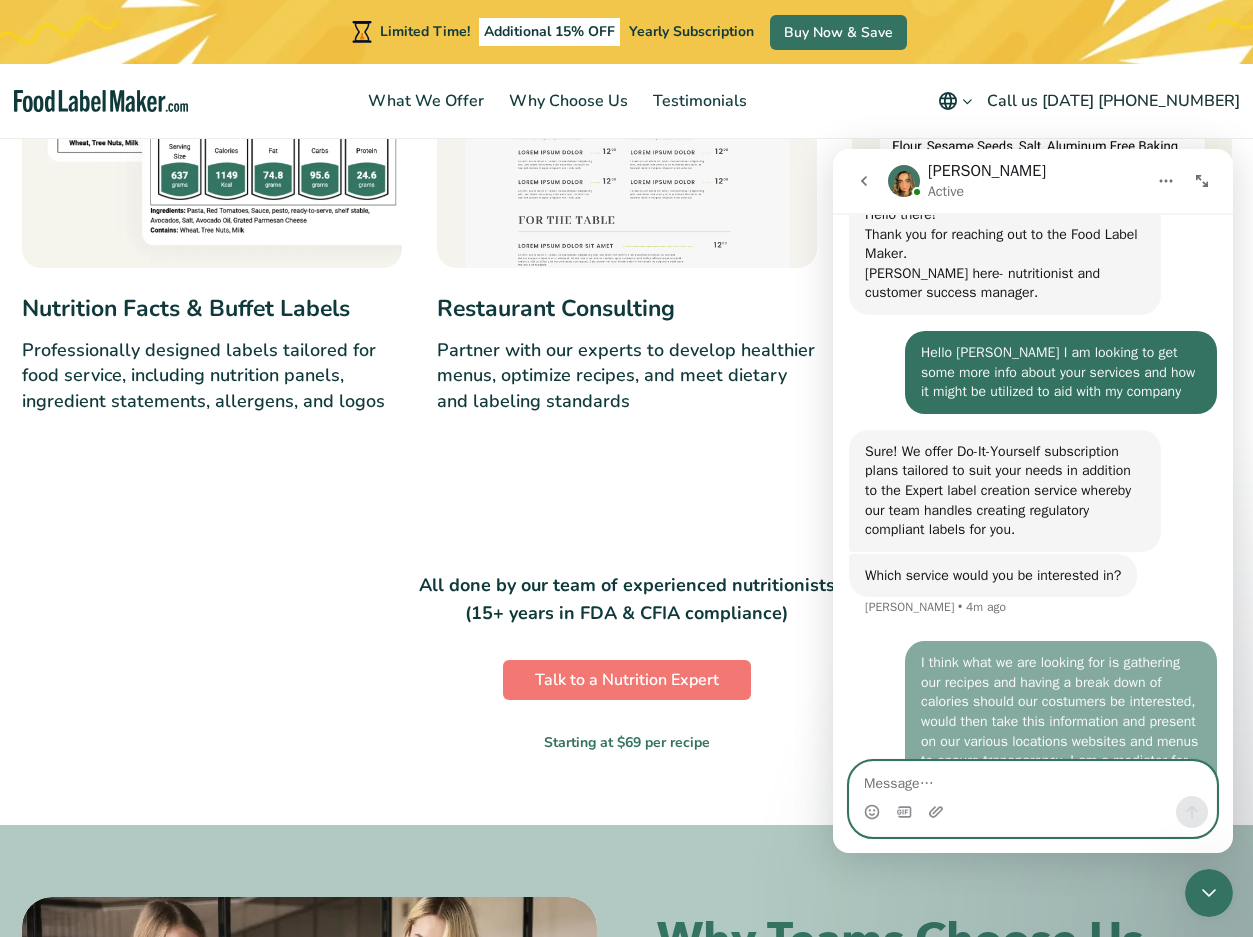 scroll, scrollTop: 500, scrollLeft: 0, axis: vertical 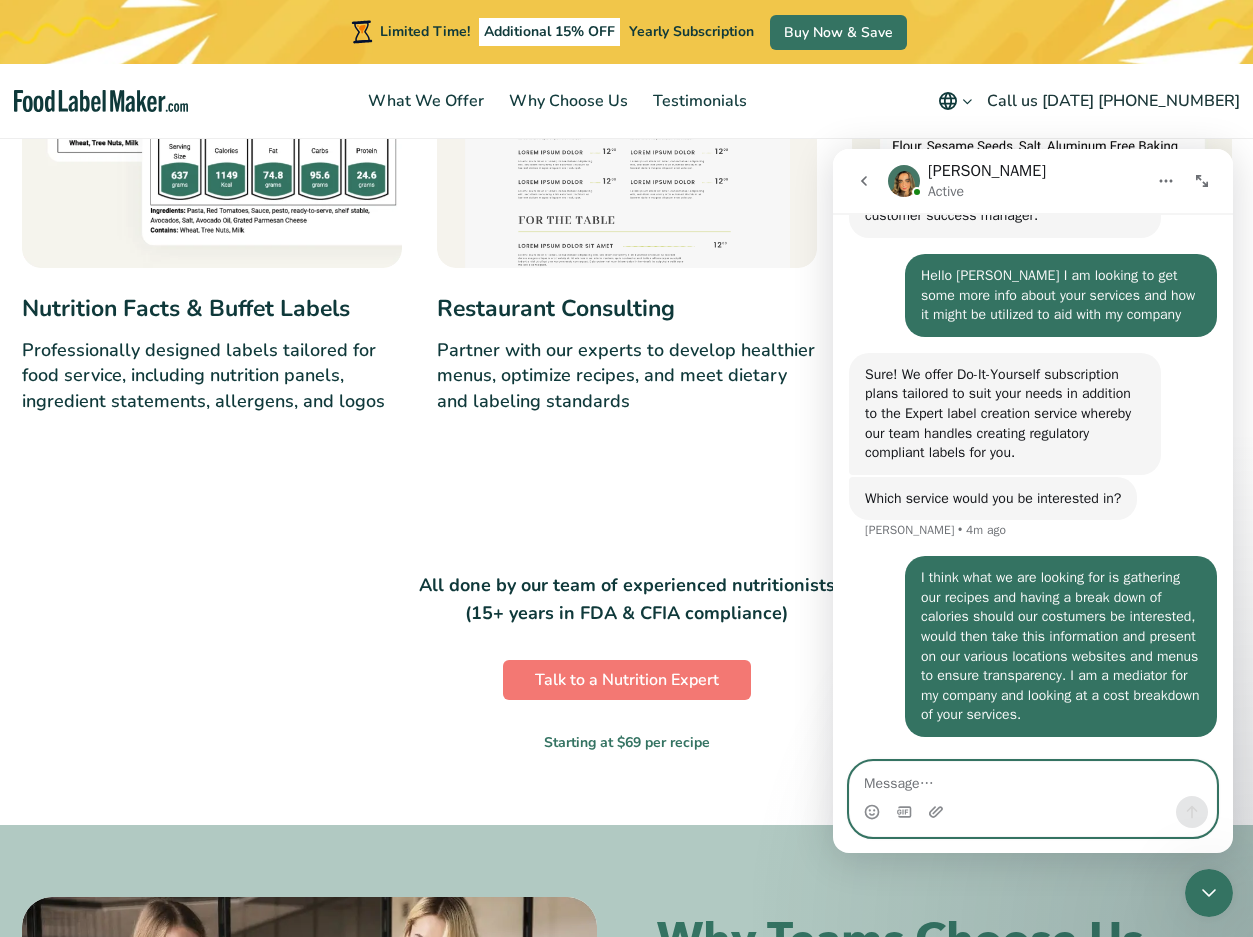 type 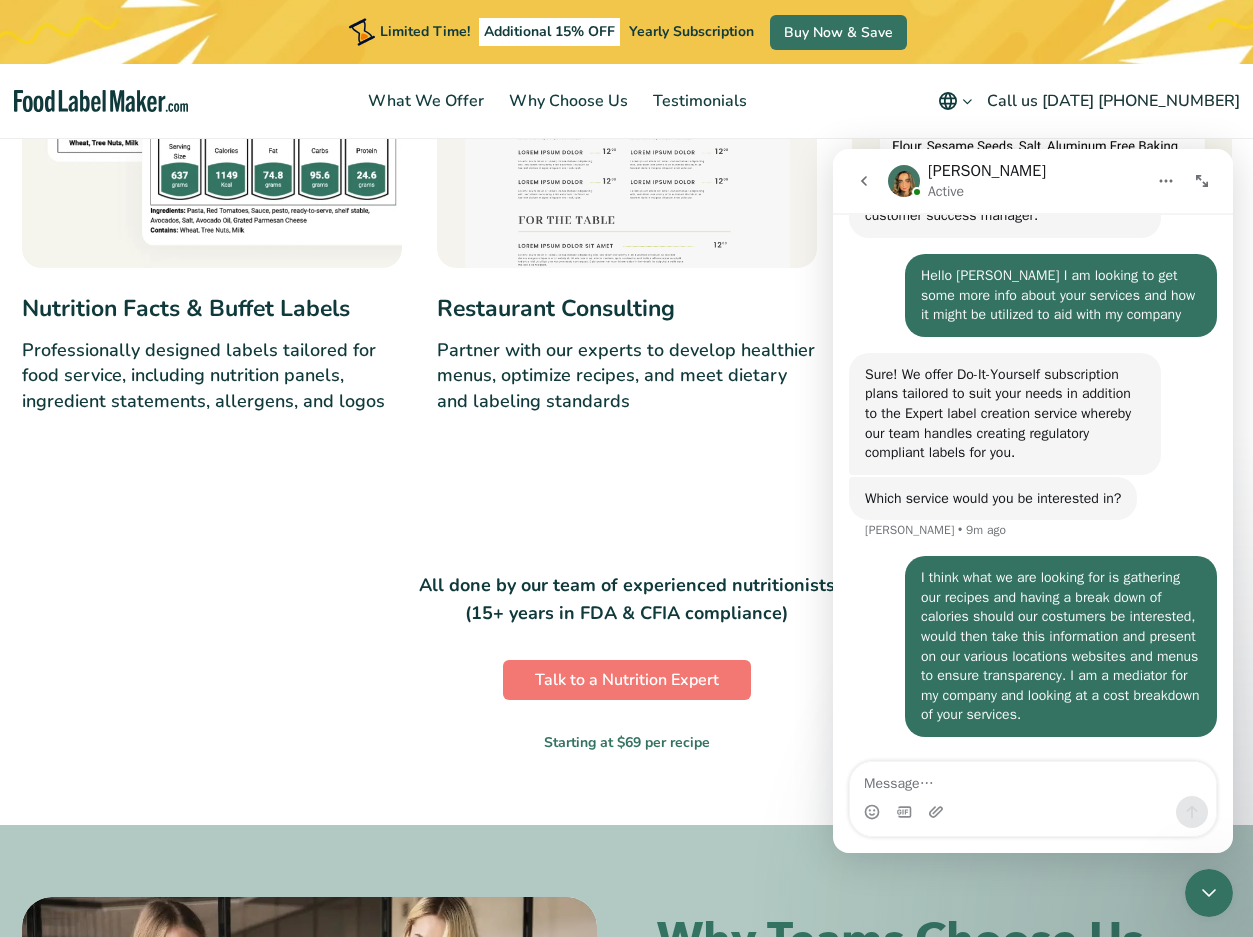 scroll, scrollTop: 577, scrollLeft: 0, axis: vertical 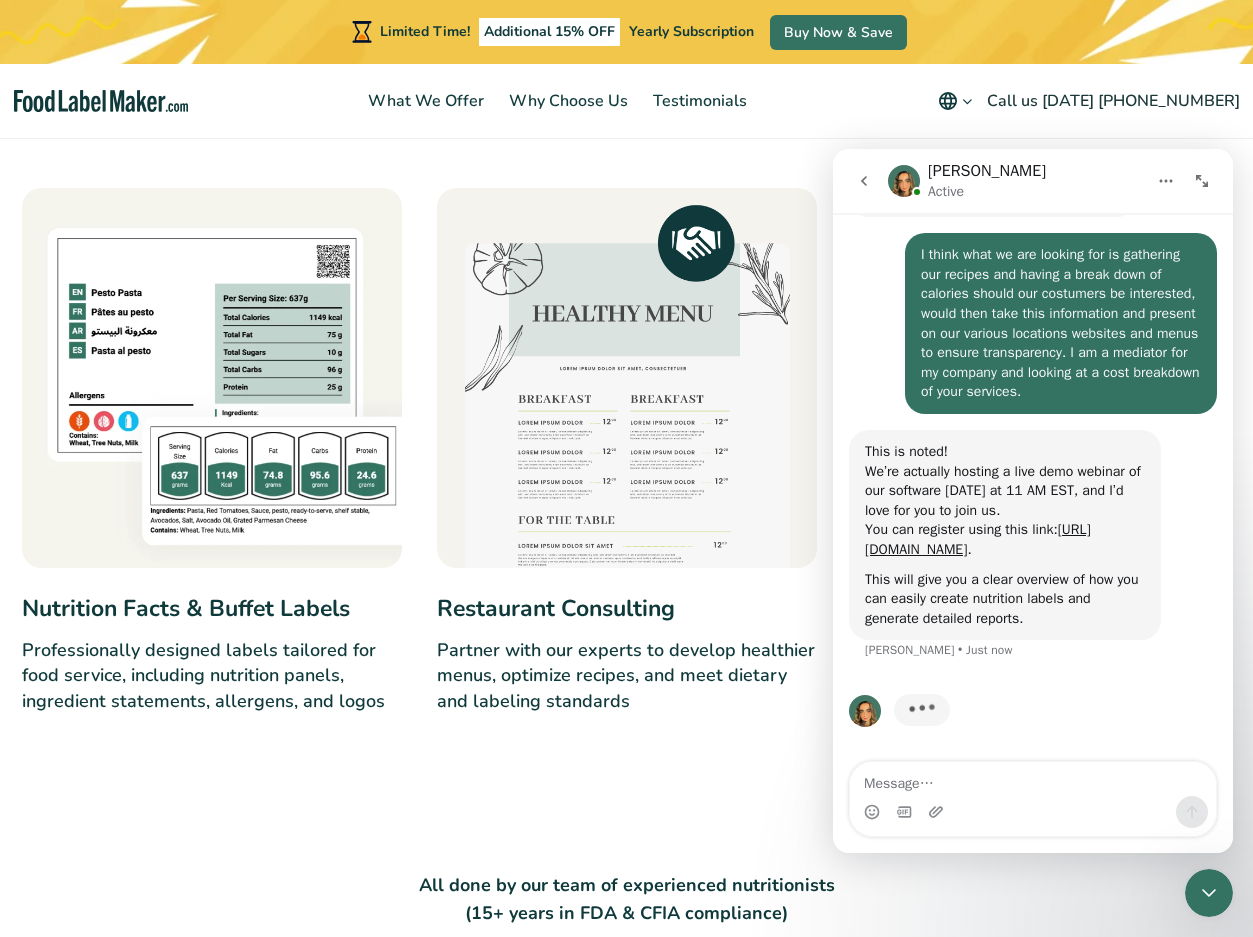 click at bounding box center [866, 181] 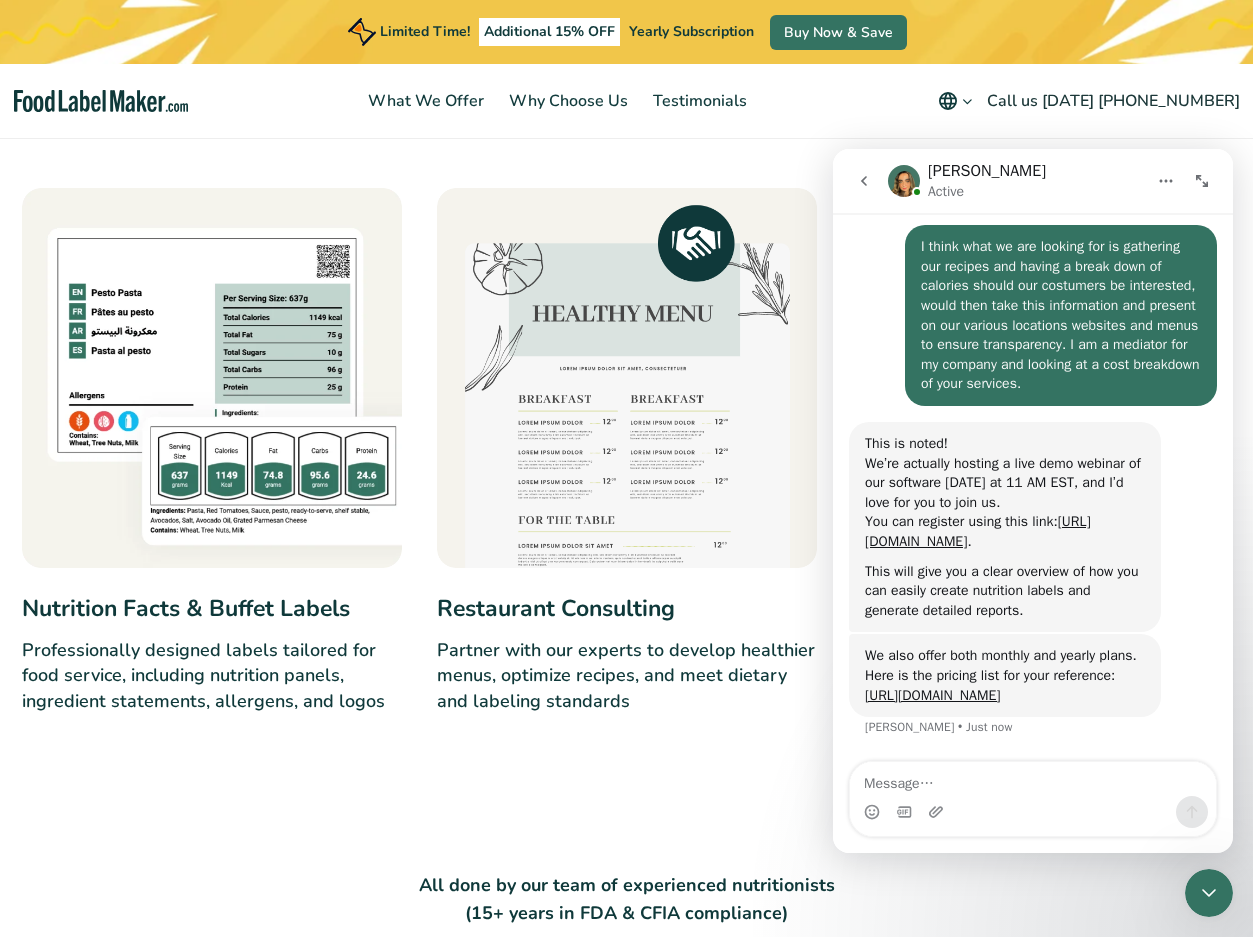 scroll, scrollTop: 831, scrollLeft: 0, axis: vertical 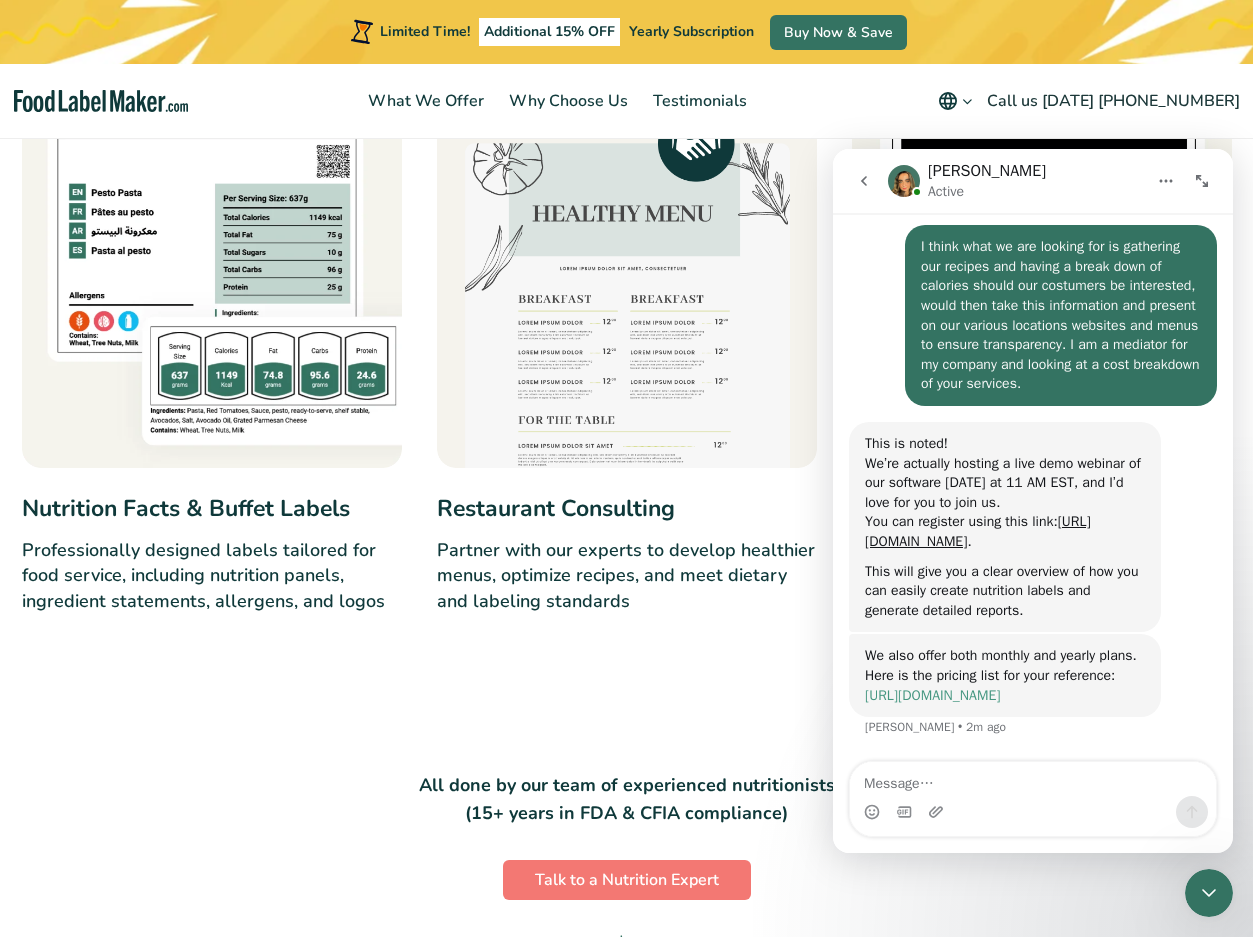 click on "[URL][DOMAIN_NAME]" at bounding box center (932, 695) 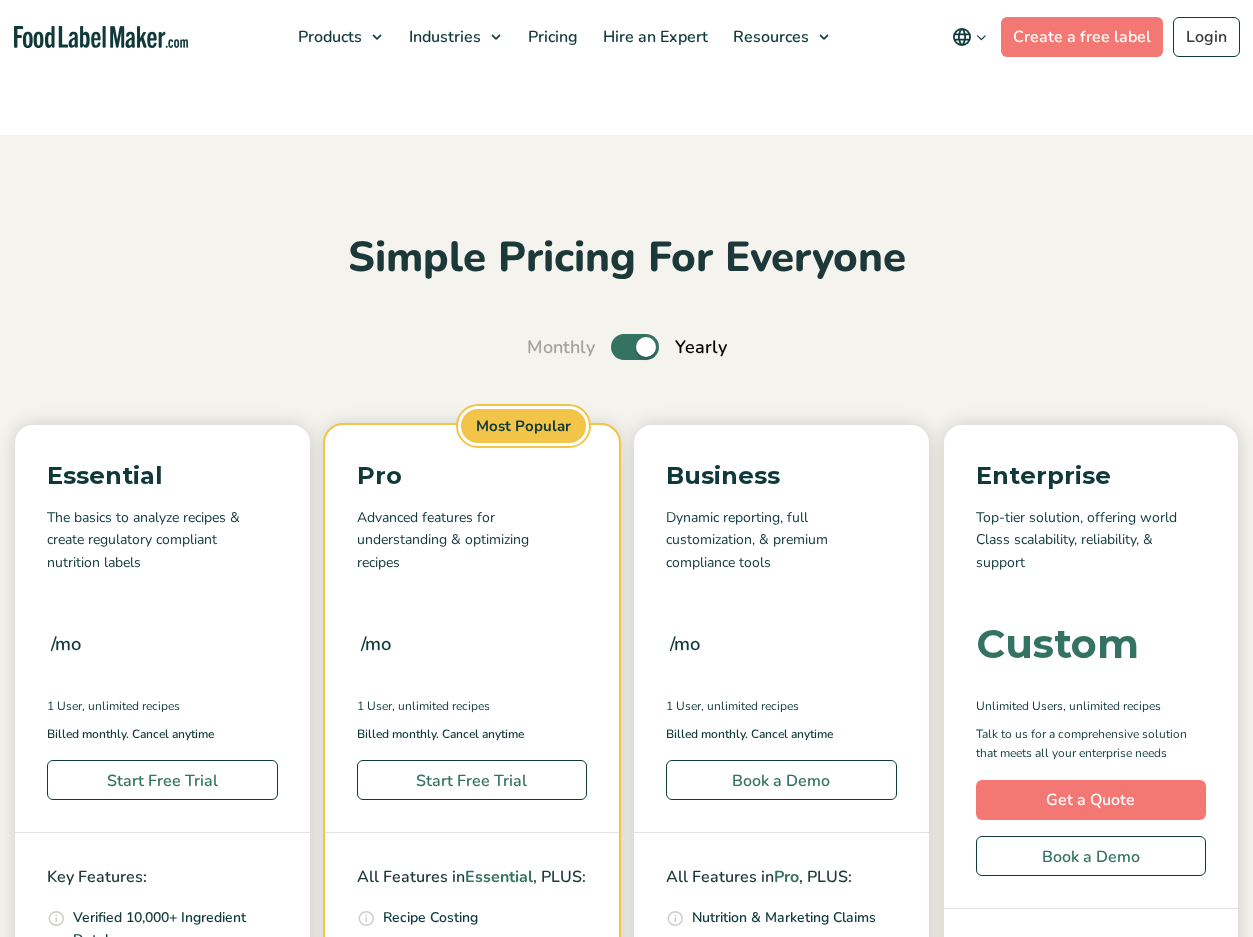 scroll, scrollTop: 0, scrollLeft: 0, axis: both 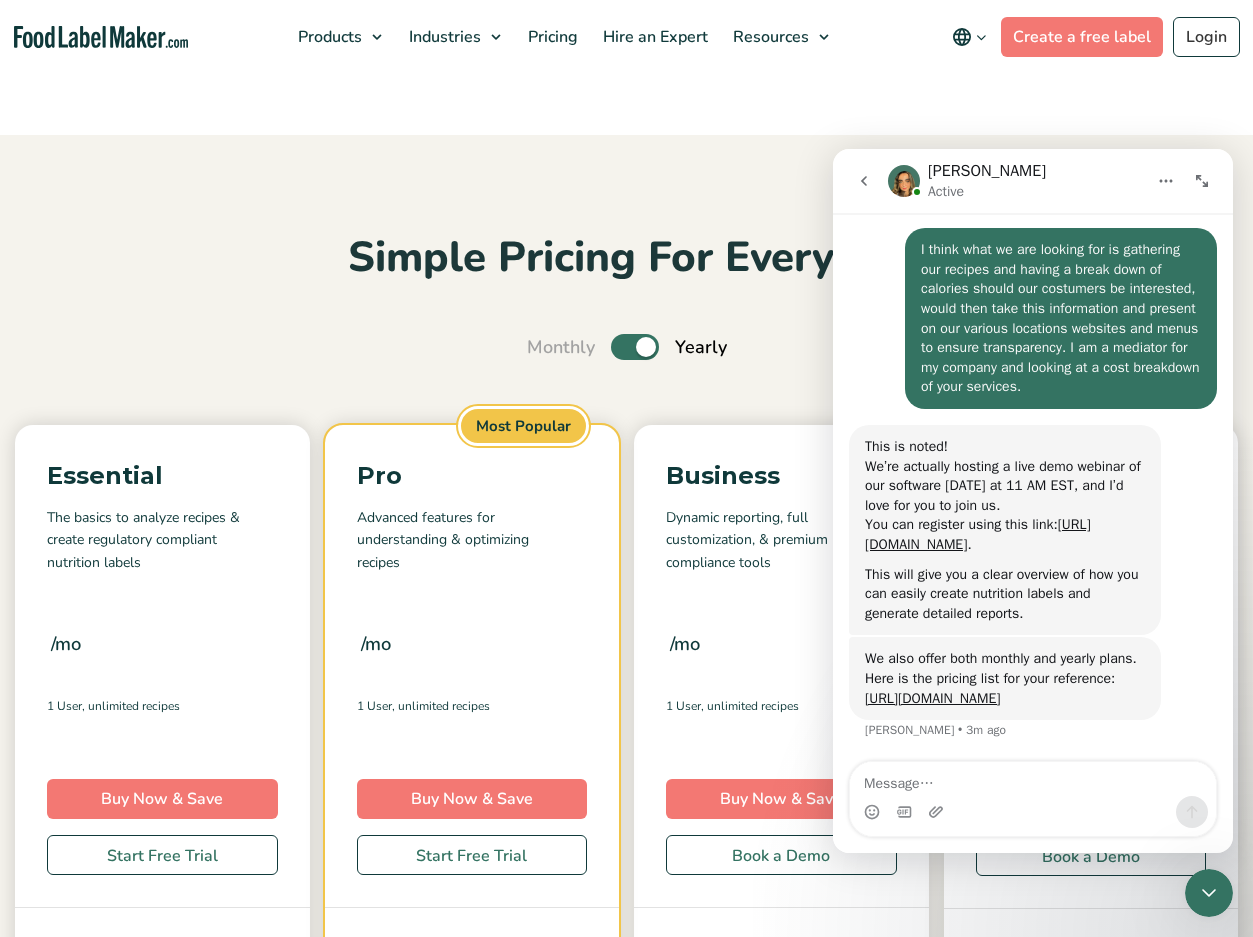 click on "Simple Pricing For Everyone" at bounding box center [626, 258] 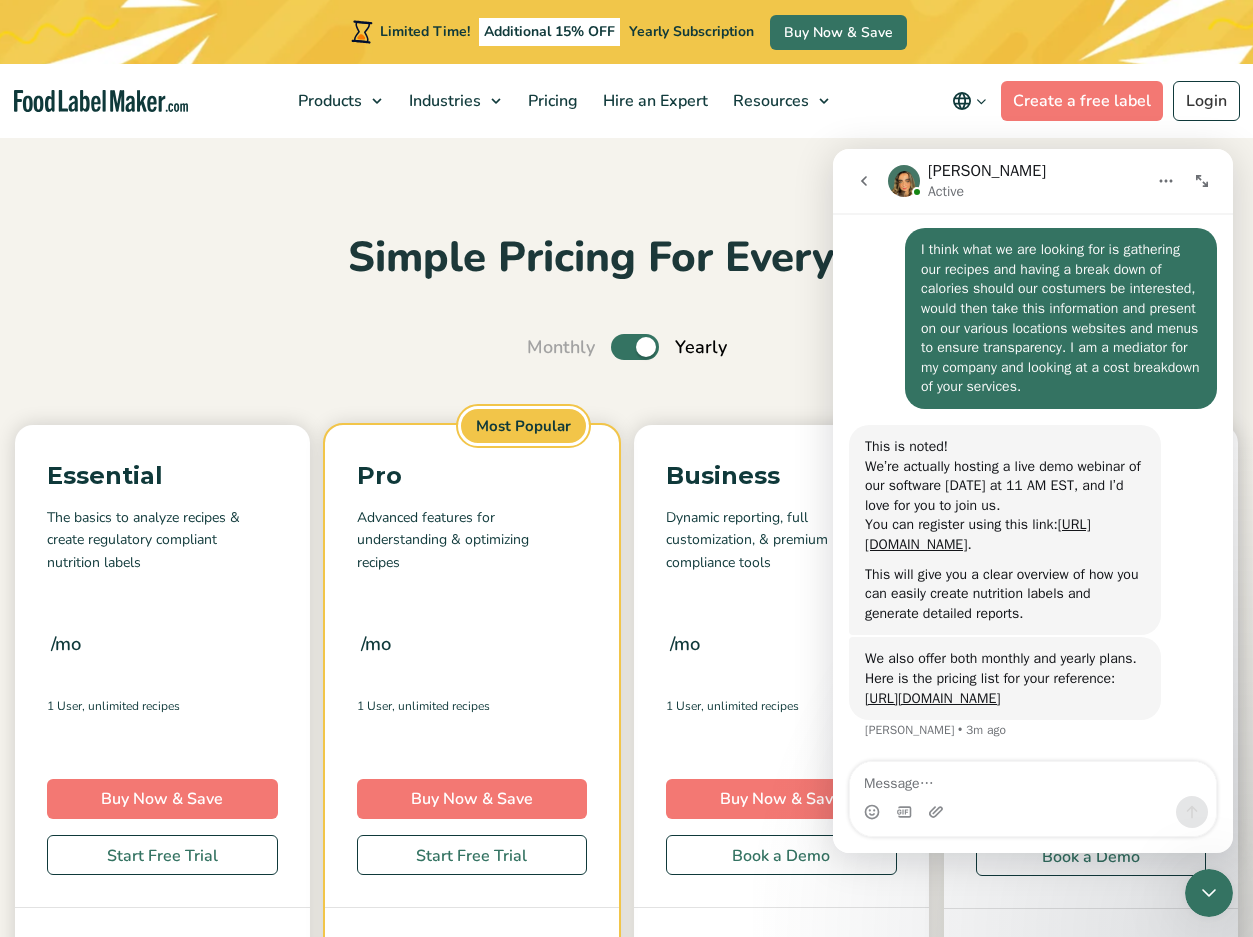 click 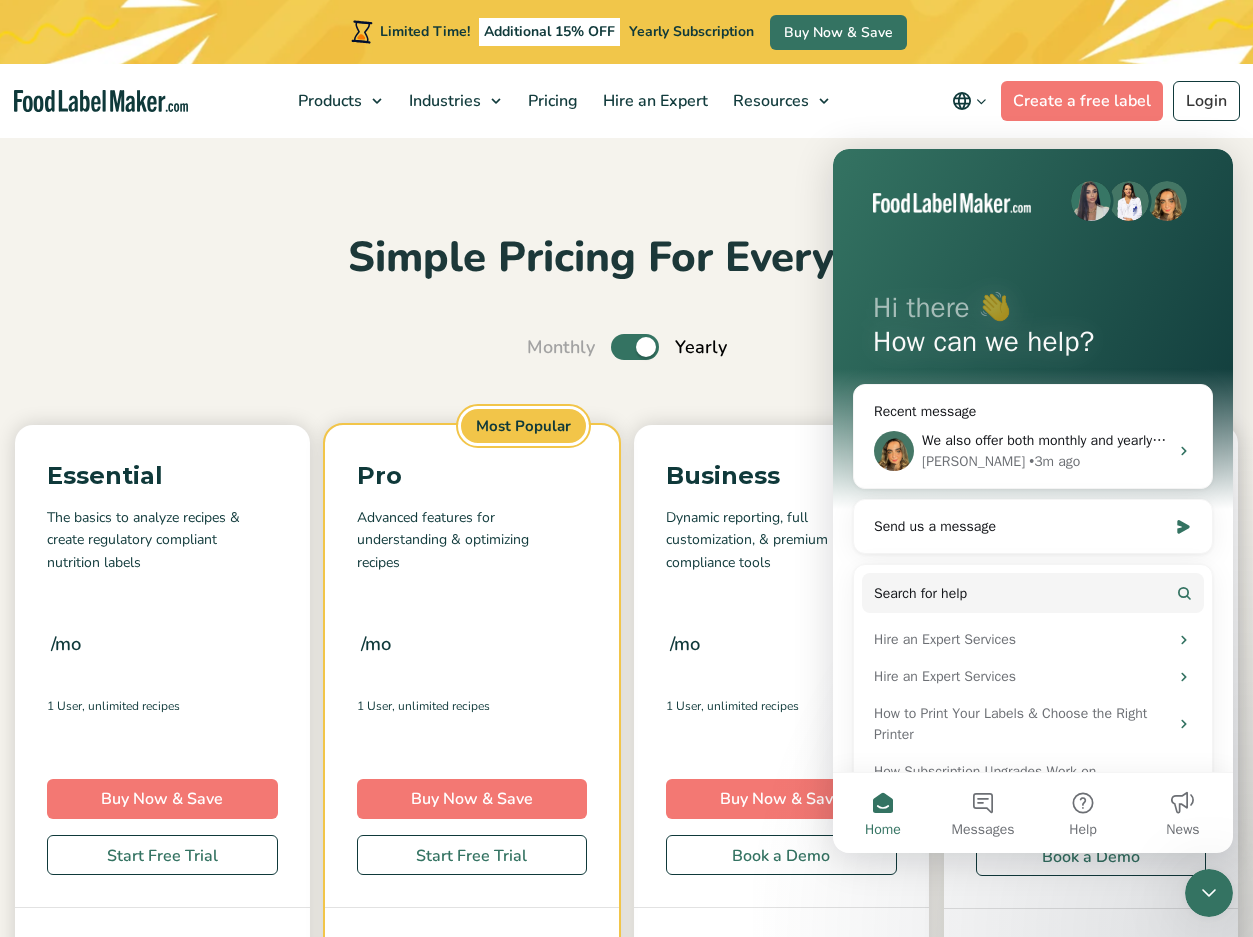 scroll, scrollTop: 0, scrollLeft: 0, axis: both 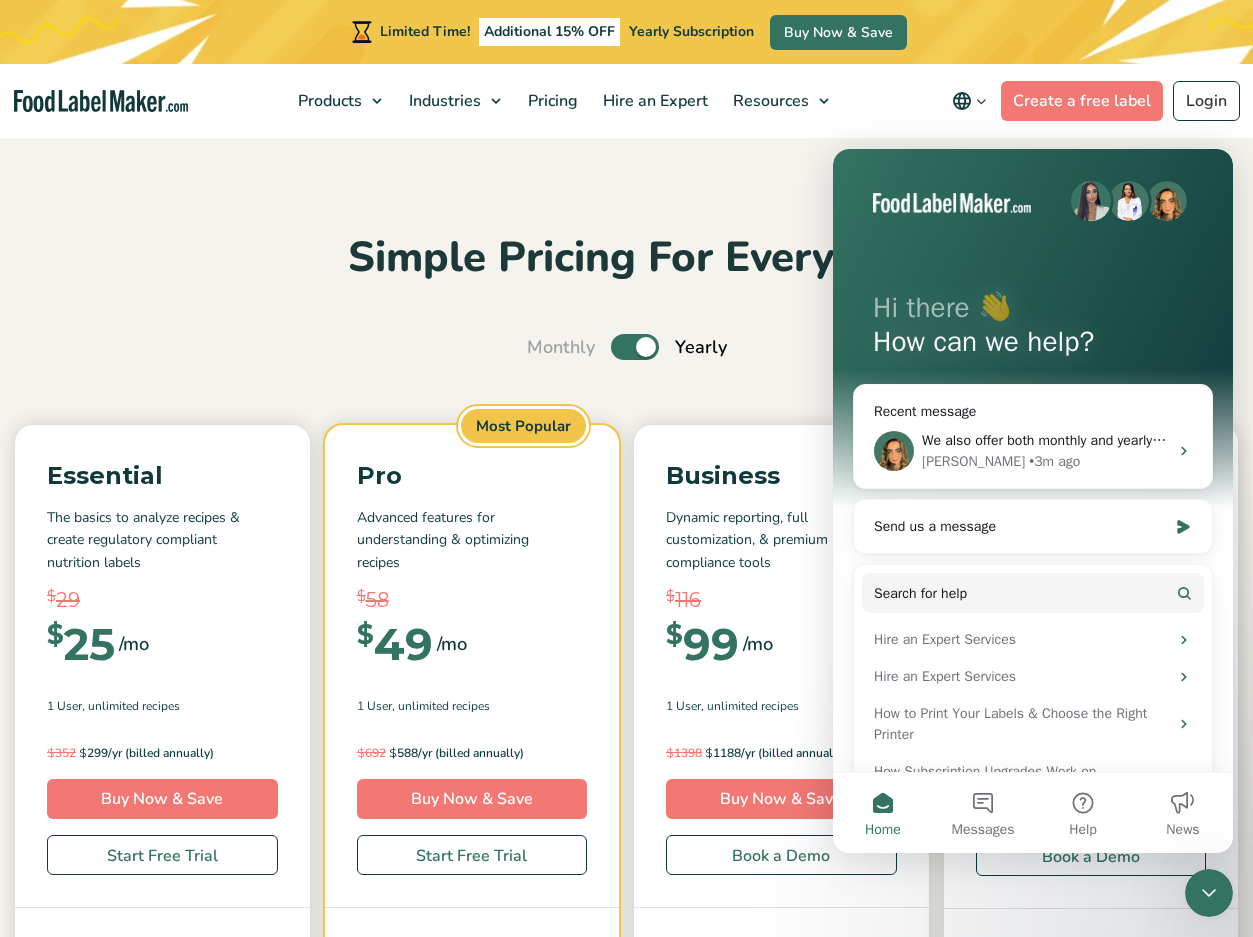 click on "Simple Pricing For Everyone" at bounding box center [626, 258] 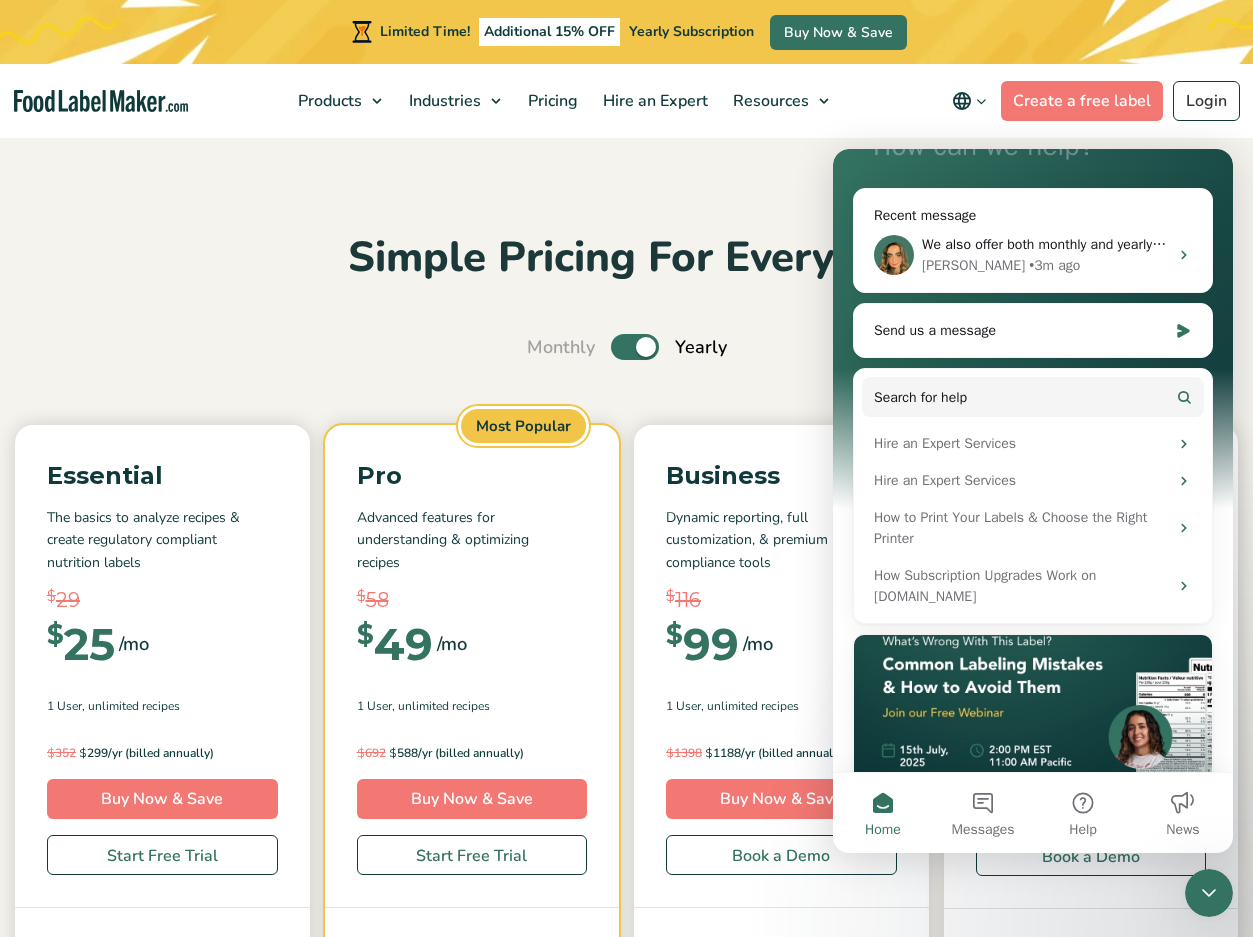 scroll, scrollTop: 200, scrollLeft: 0, axis: vertical 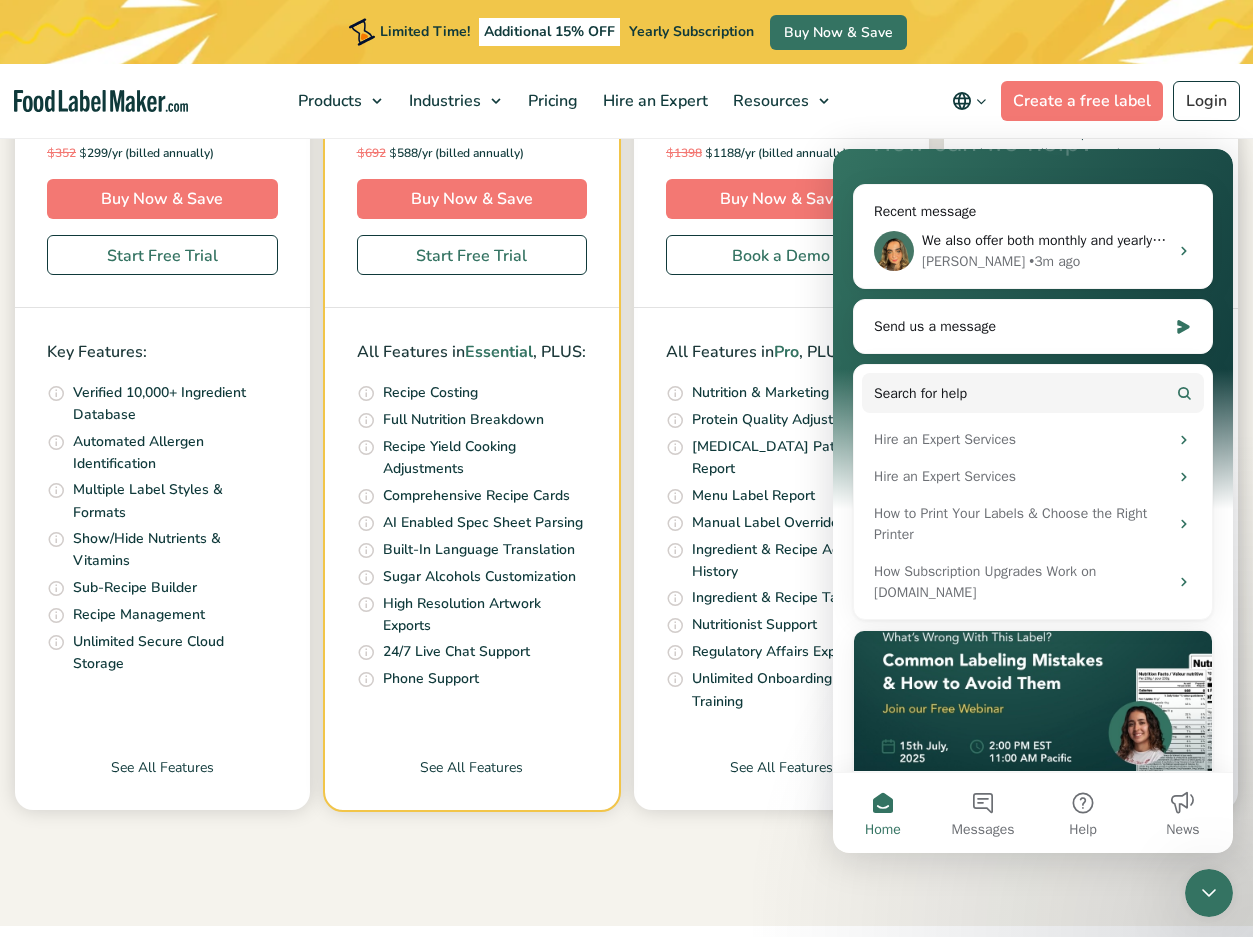 click 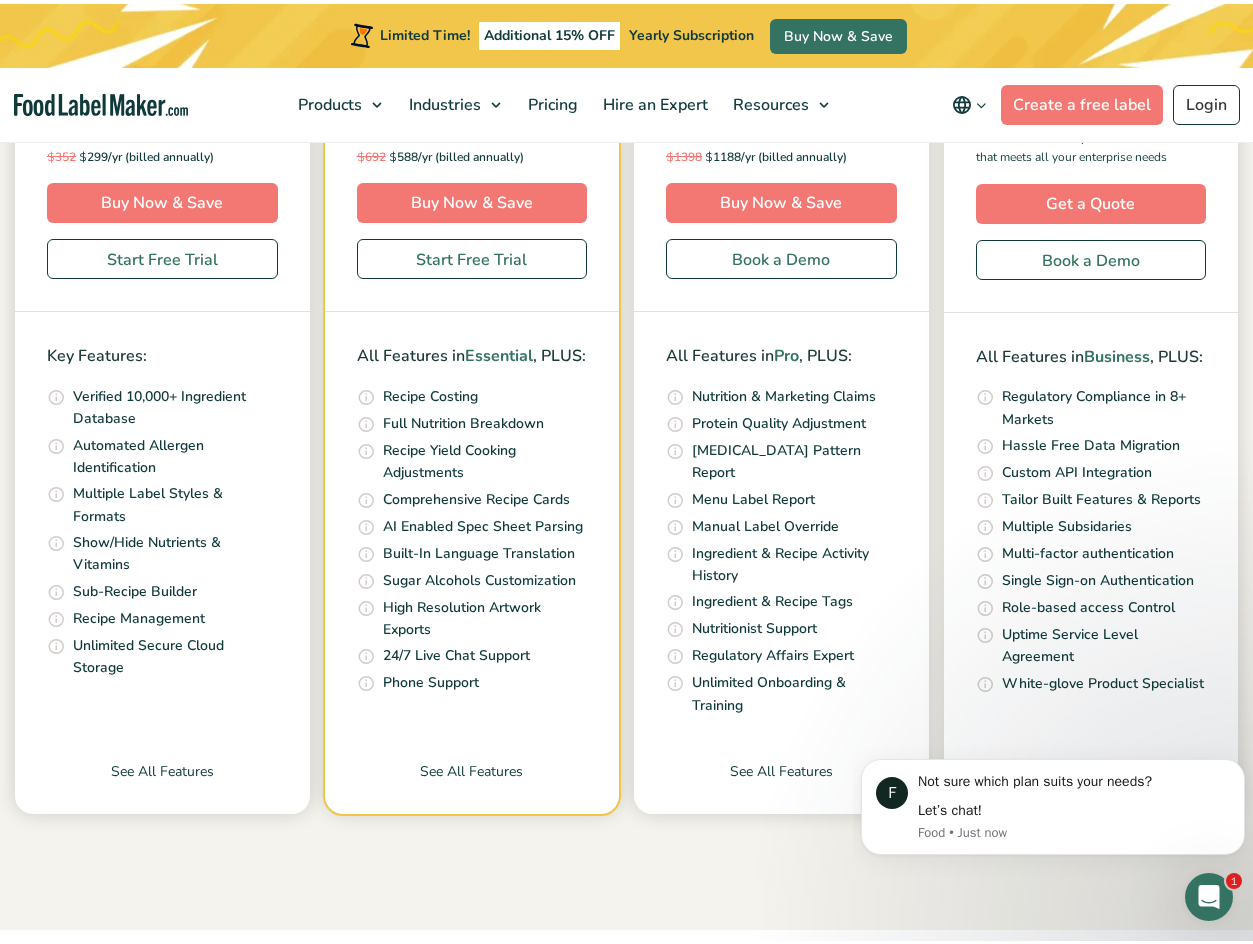 scroll, scrollTop: 0, scrollLeft: 0, axis: both 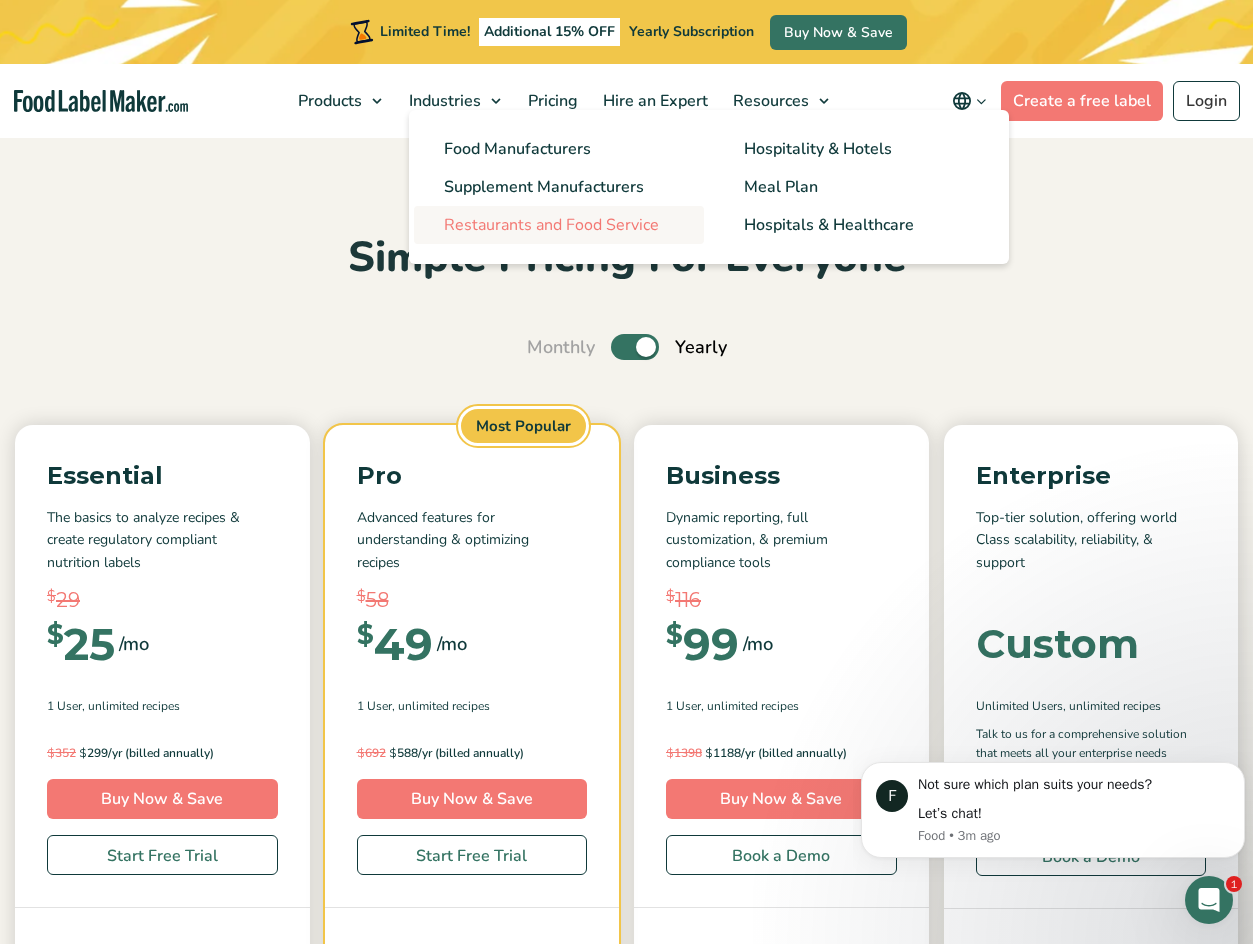 click on "Restaurants and Food Service" at bounding box center (559, 225) 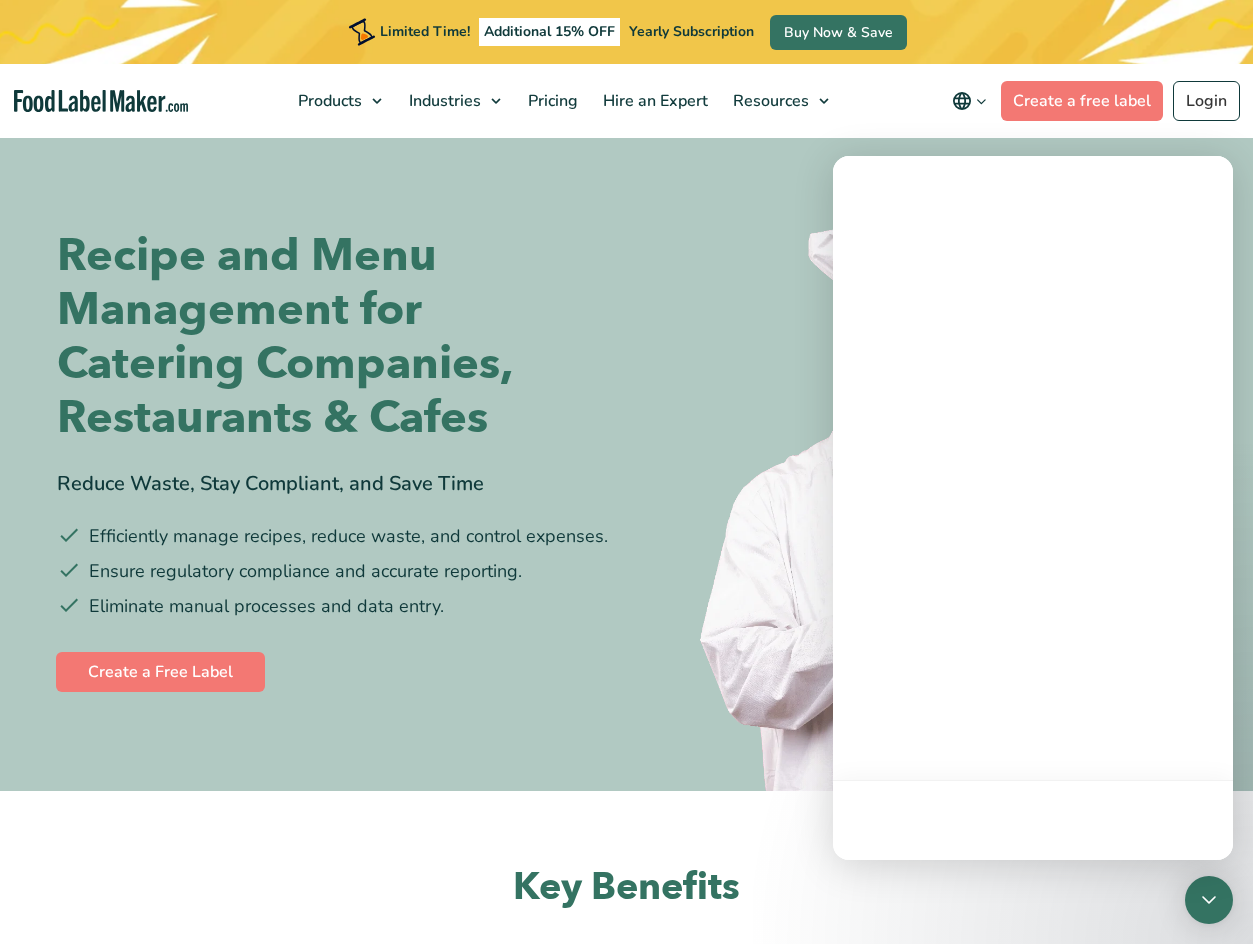 scroll, scrollTop: 700, scrollLeft: 0, axis: vertical 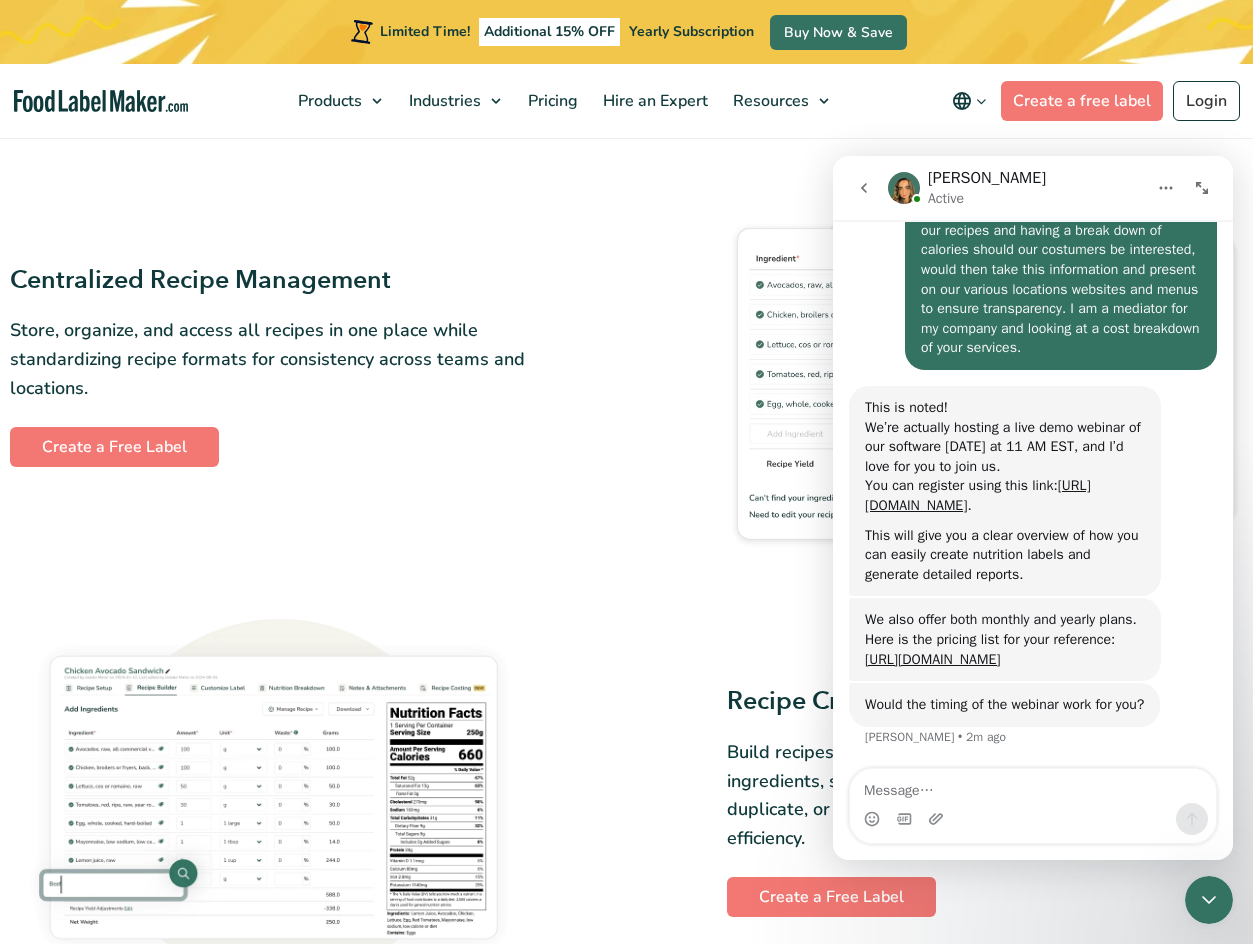 click at bounding box center (1033, 786) 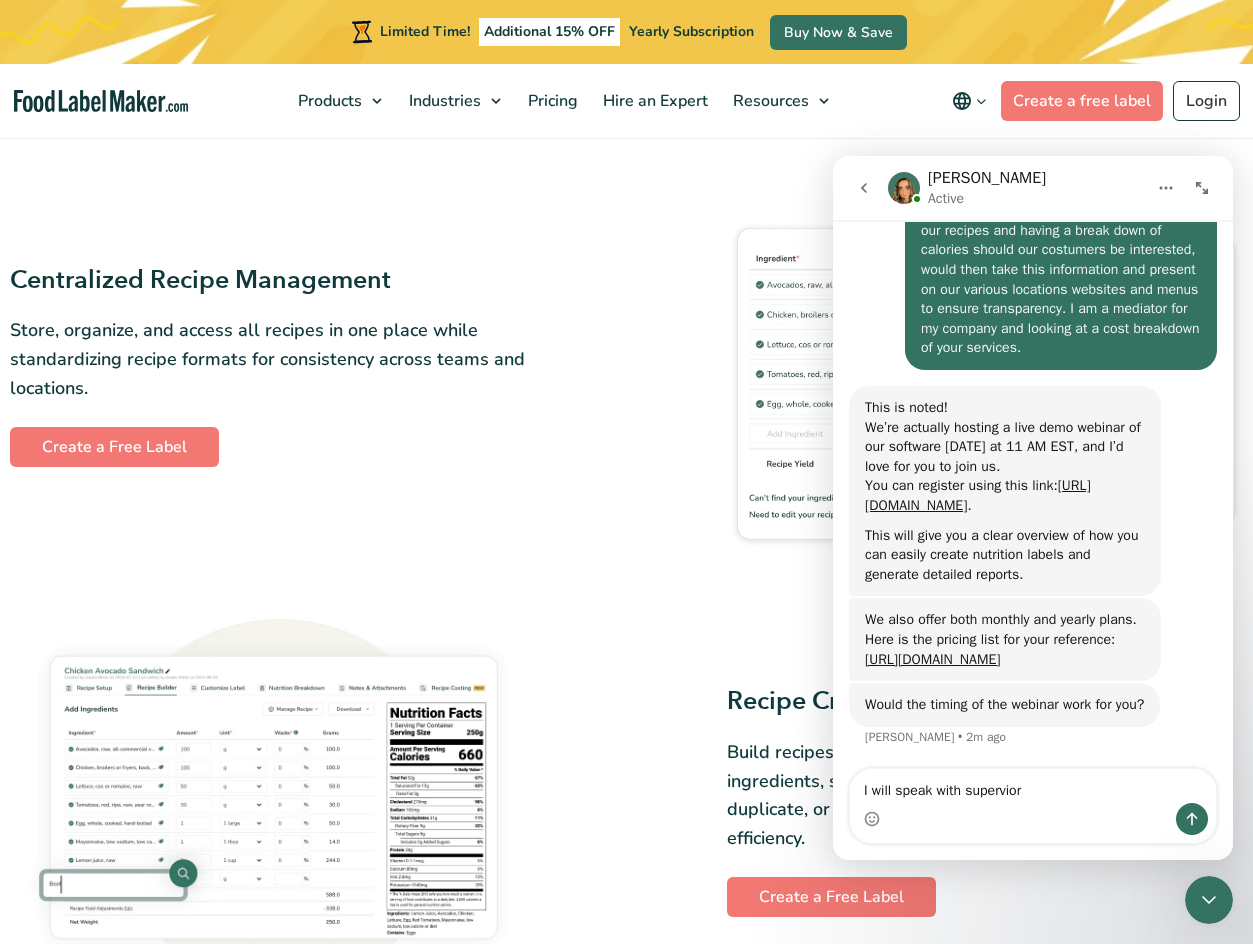 type on "I will speak with superviors" 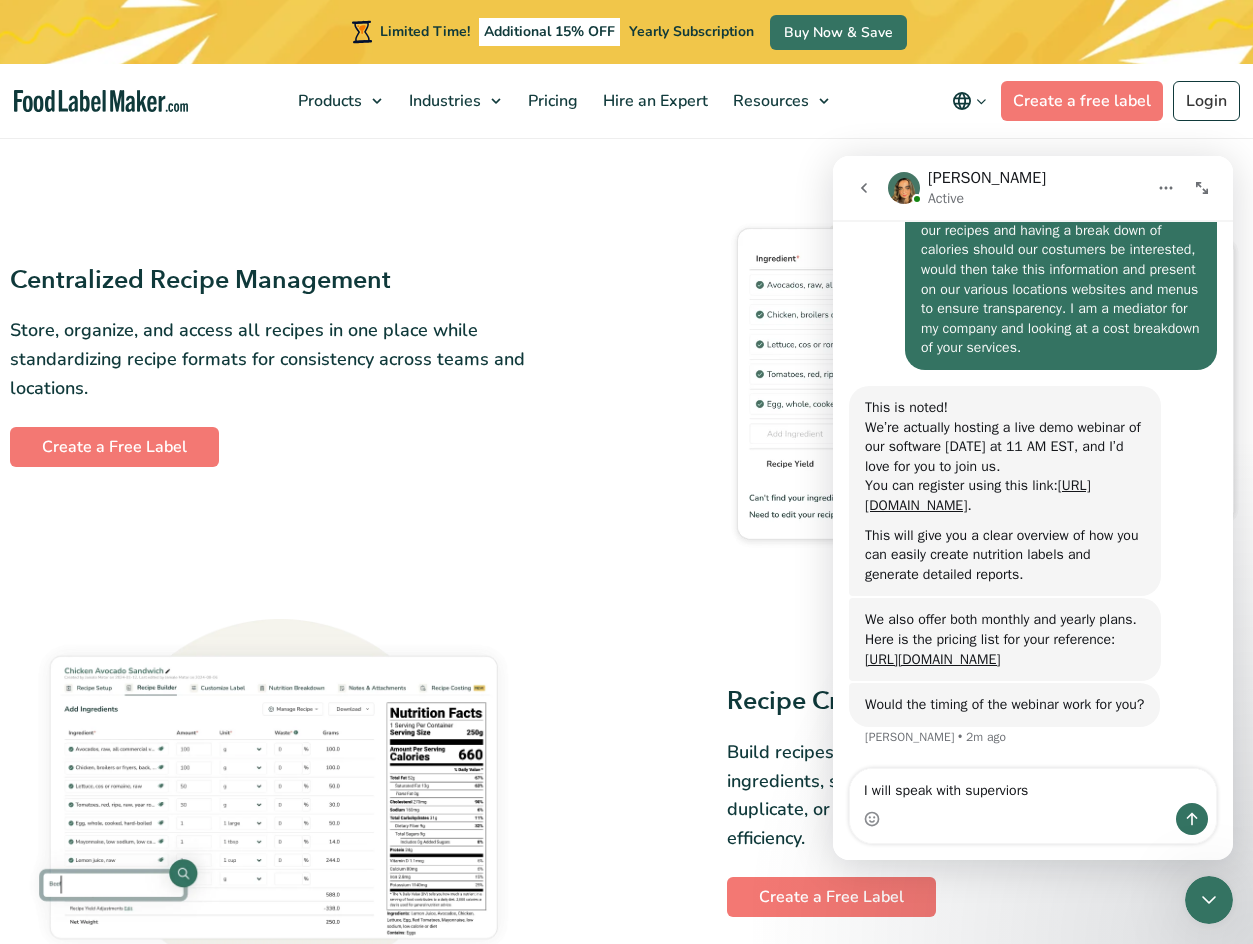 type 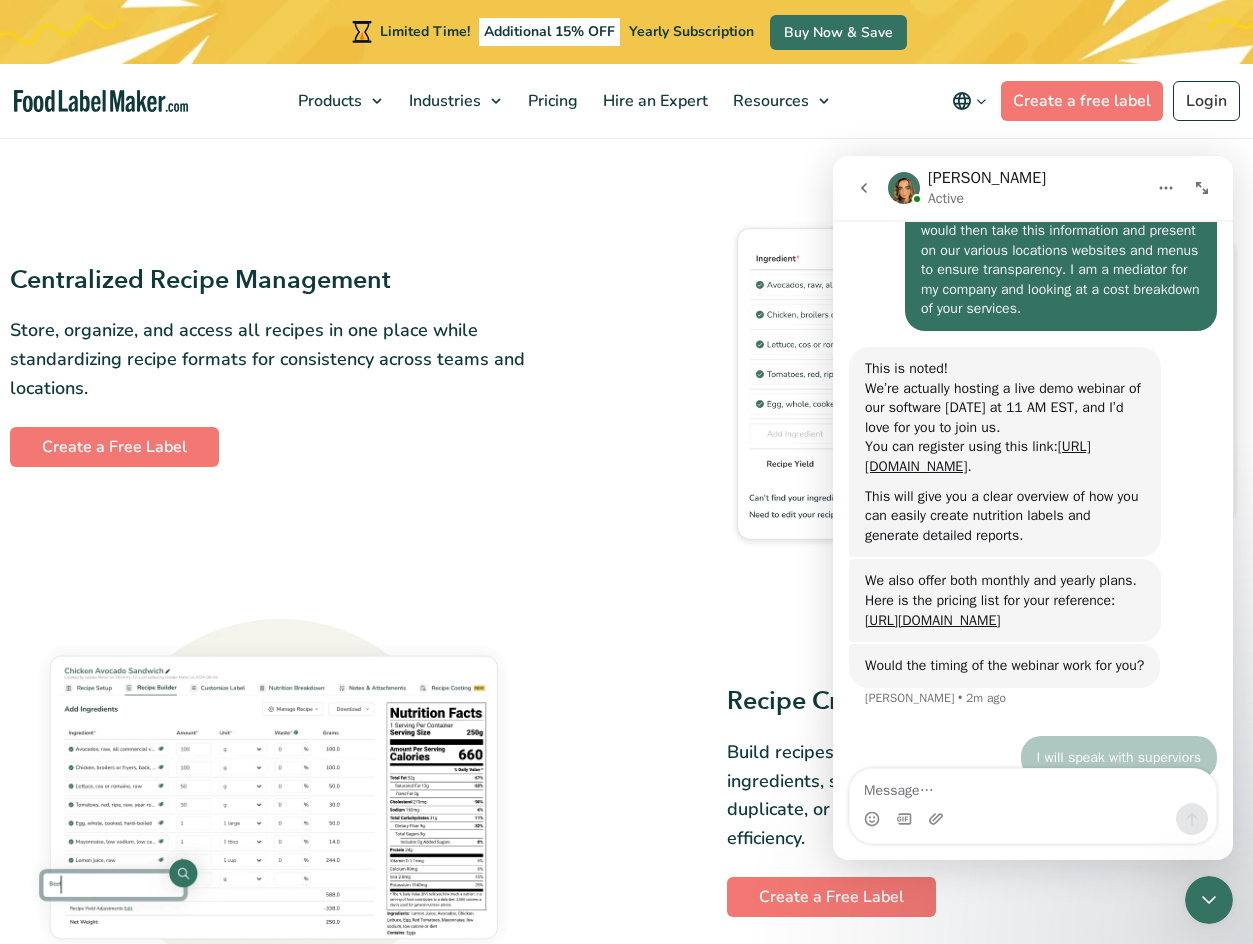 scroll, scrollTop: 956, scrollLeft: 0, axis: vertical 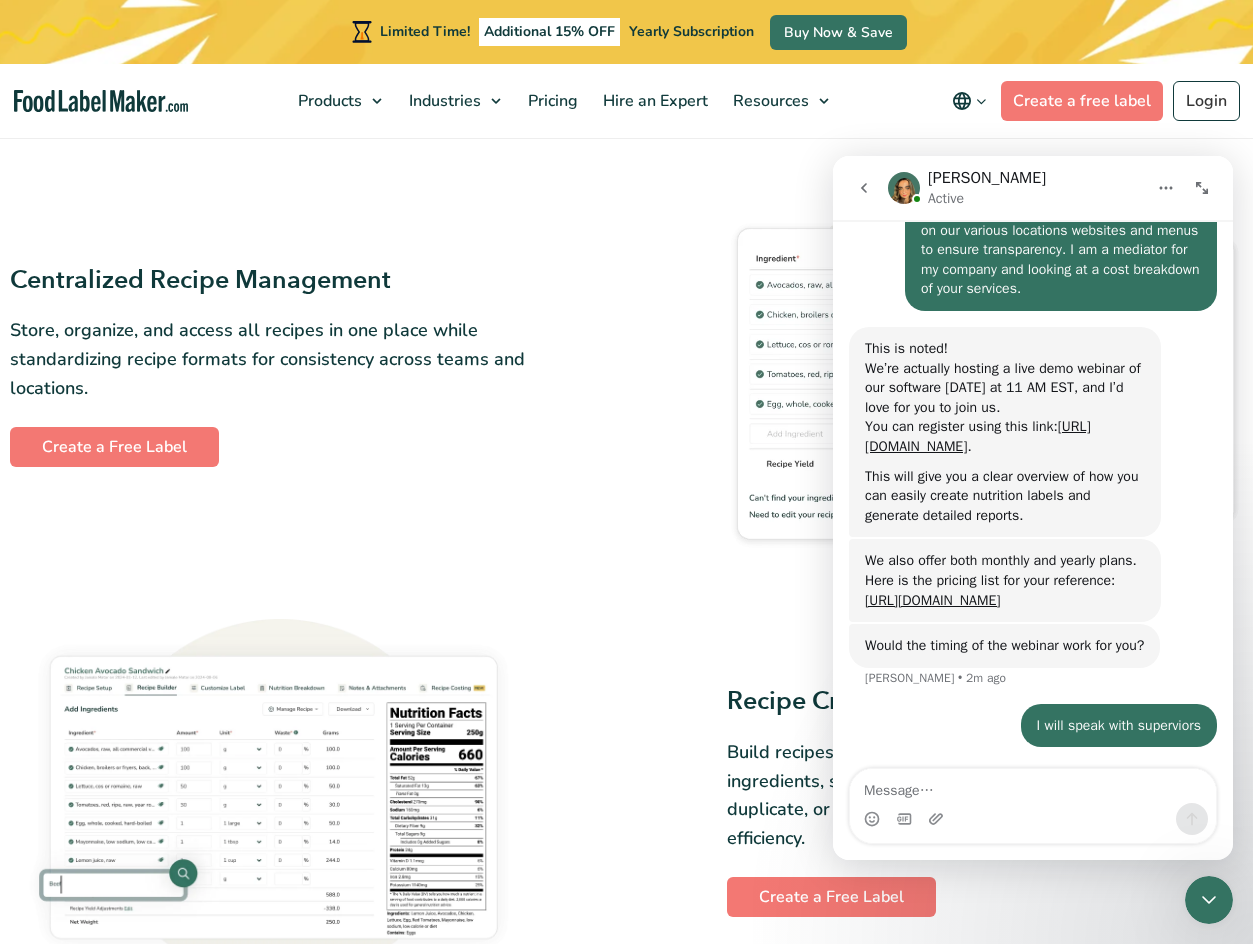 click on "Centralized Recipe Management
Store, organize, and access all recipes in one place while standardizing recipe formats for consistency across teams and locations.
Create a Free Label" at bounding box center (627, 365) 